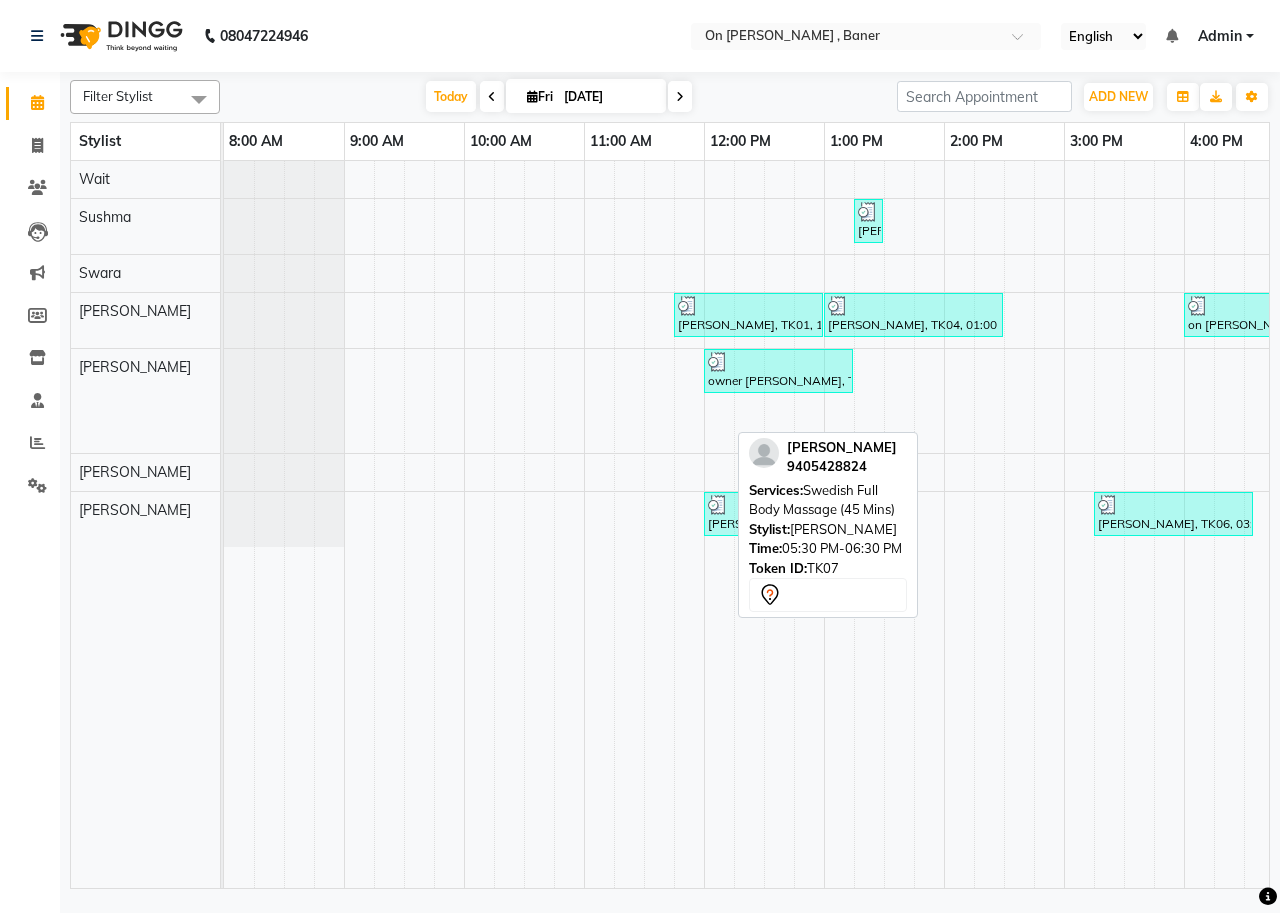 scroll, scrollTop: 0, scrollLeft: 0, axis: both 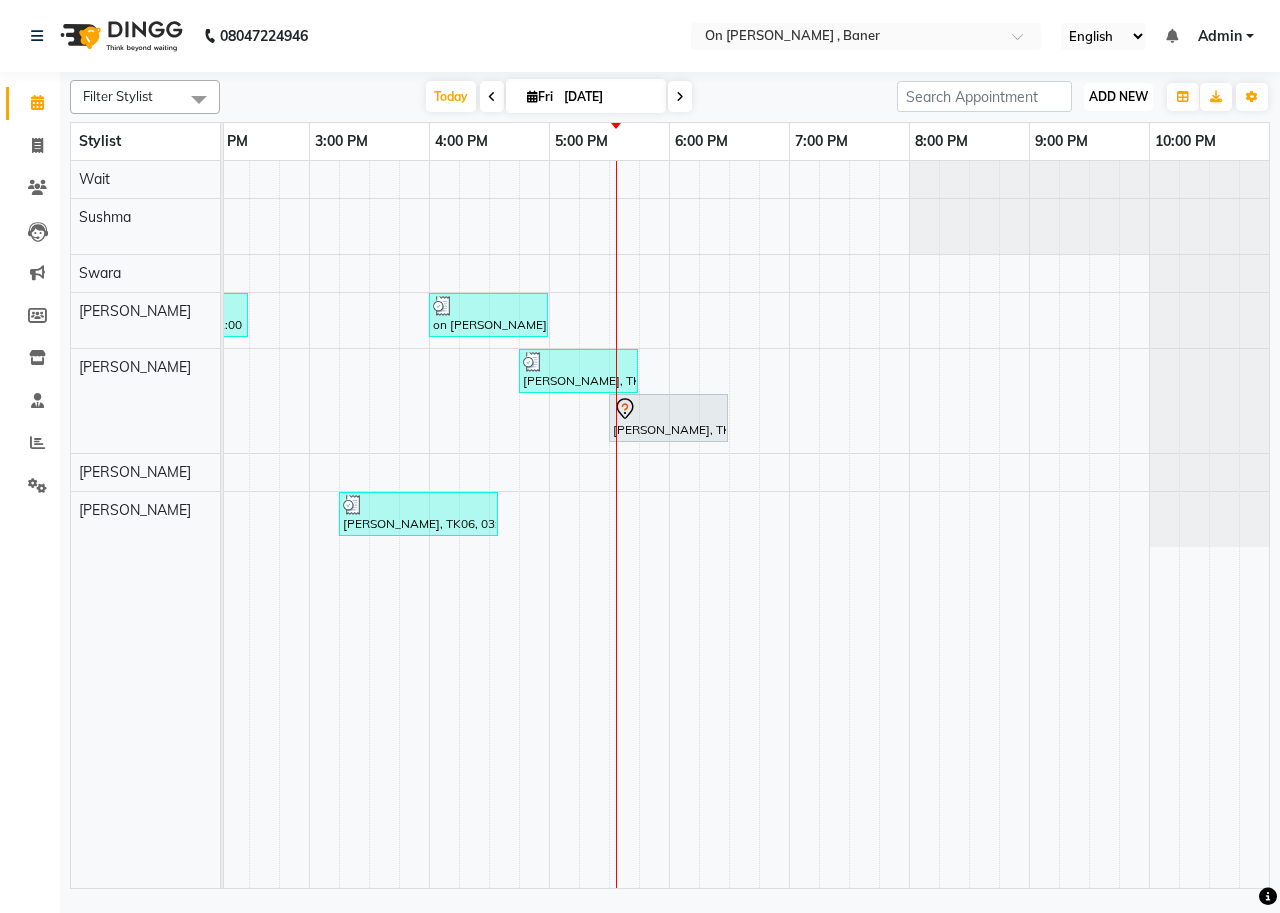 click on "ADD NEW" at bounding box center [1118, 96] 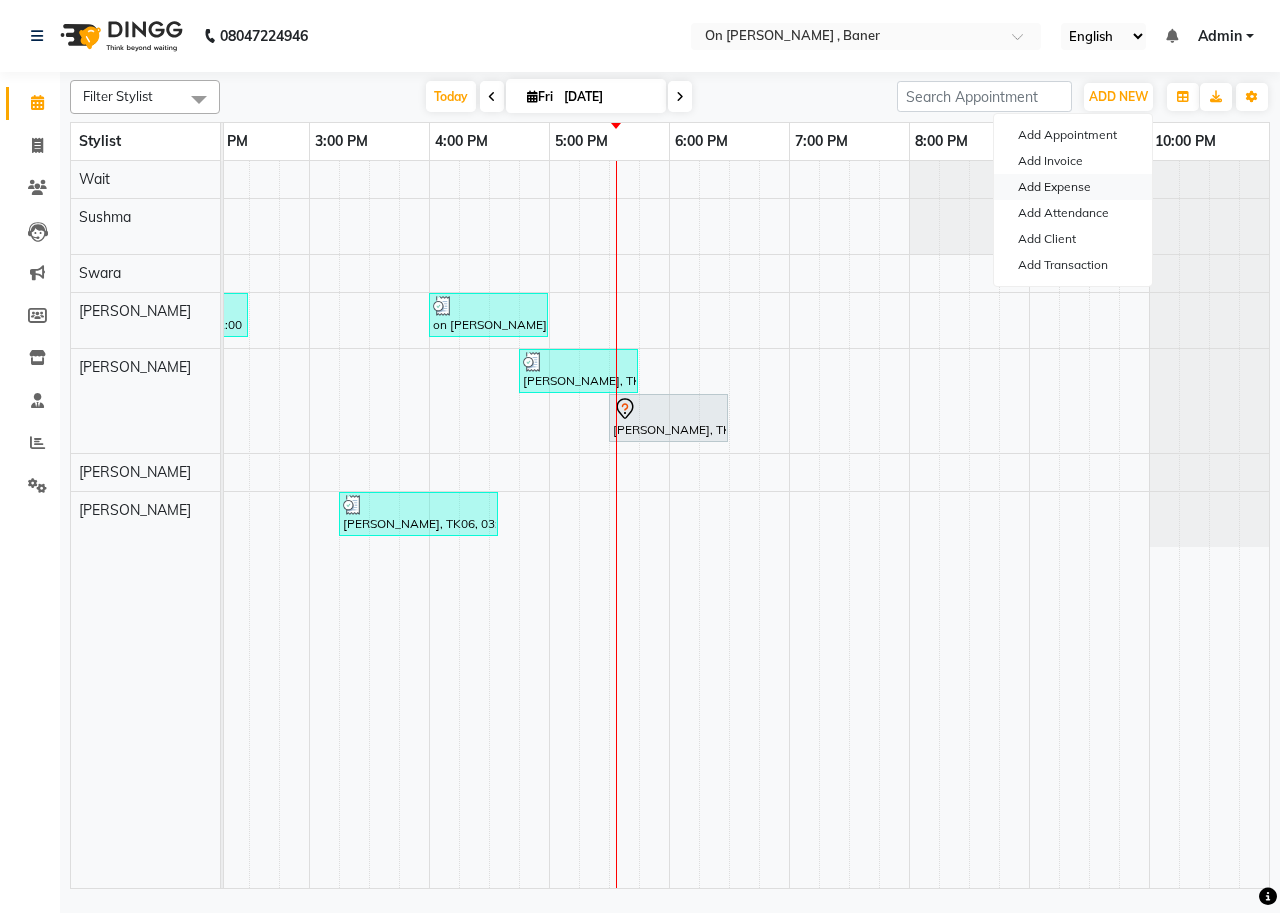click on "Add Expense" at bounding box center (1073, 187) 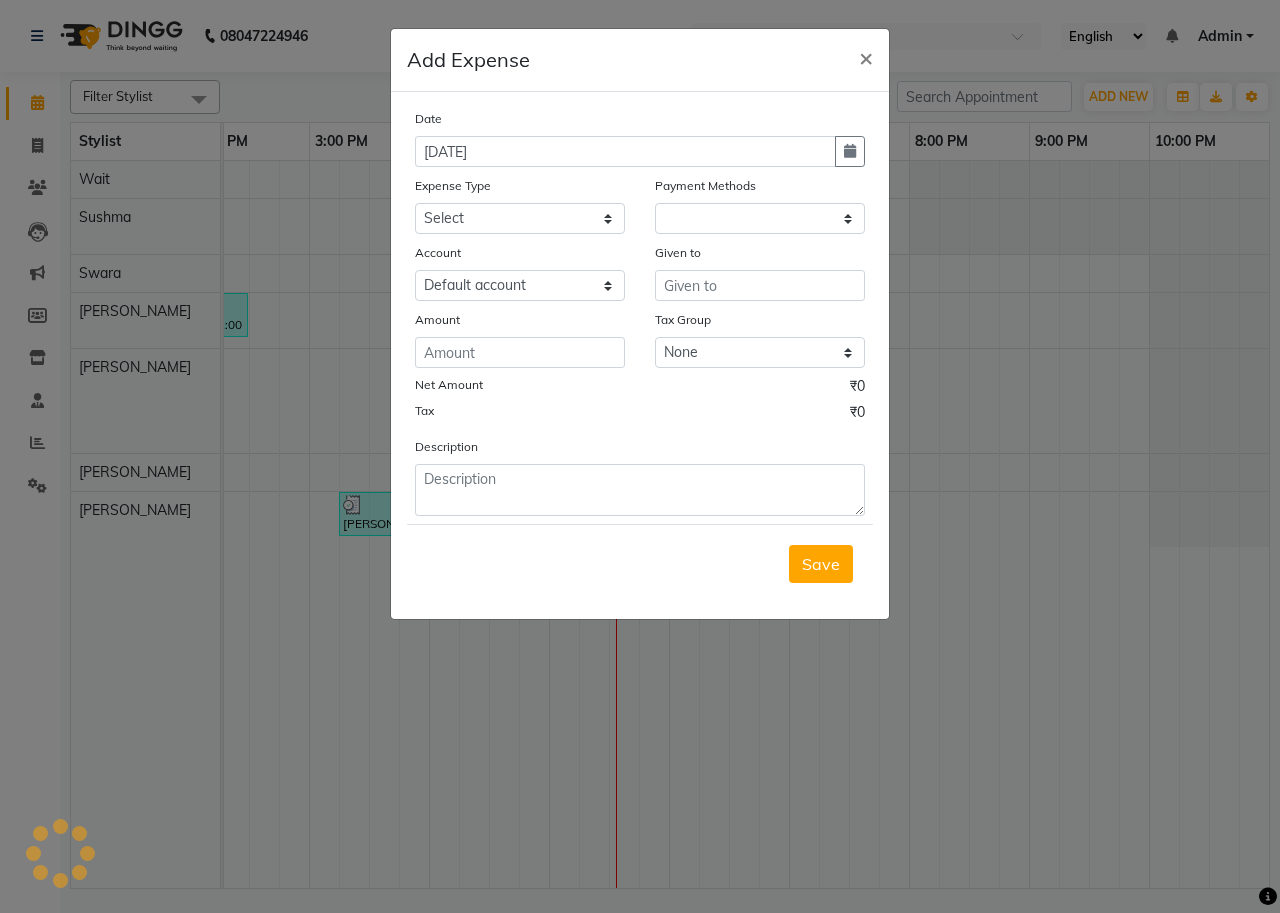 select on "1" 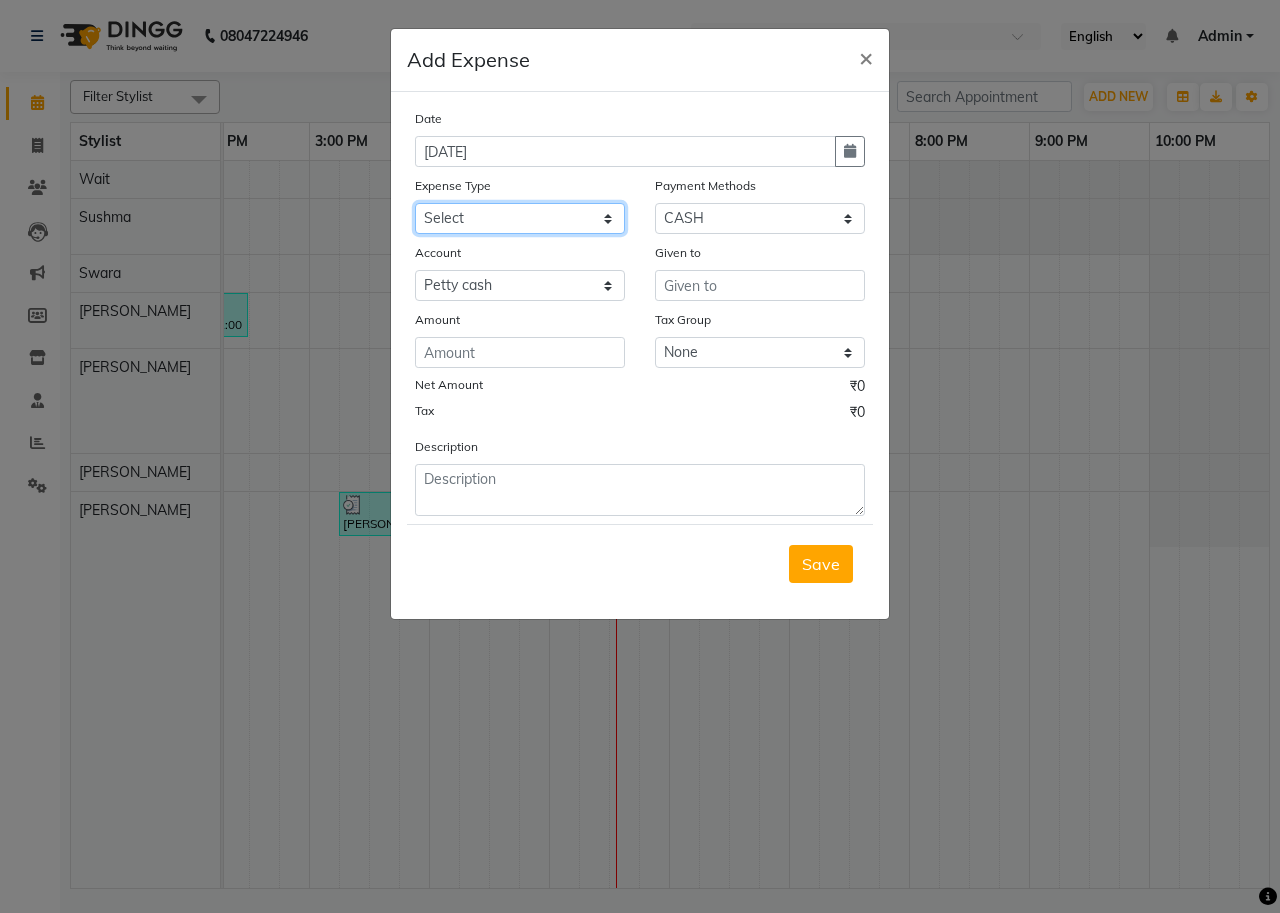 click on "Select Advance Salary Bank charges Car maintenance  Cash transfer to bank Cash transfer to hub Client Snacks Clinical charges Equipment Fuel Govt fee Incentive Insurance International purchase Loan Repayment Maintenance Marketing Miscellaneous MRA Other Pantry Product Rent Salary Staff Snacks Tax Tea & Refreshment Utilities" 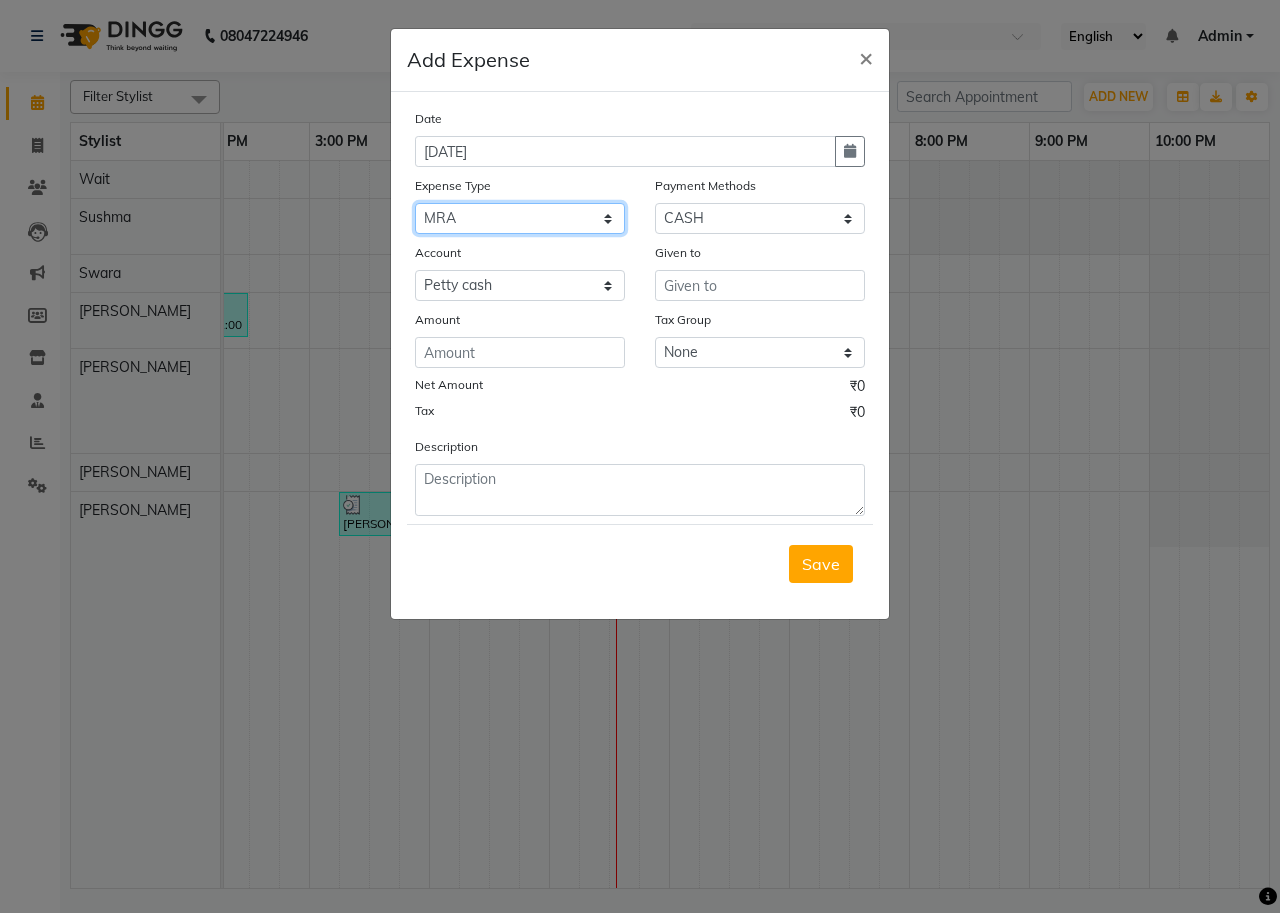 click on "Select Advance Salary Bank charges Car maintenance  Cash transfer to bank Cash transfer to hub Client Snacks Clinical charges Equipment Fuel Govt fee Incentive Insurance International purchase Loan Repayment Maintenance Marketing Miscellaneous MRA Other Pantry Product Rent Salary Staff Snacks Tax Tea & Refreshment Utilities" 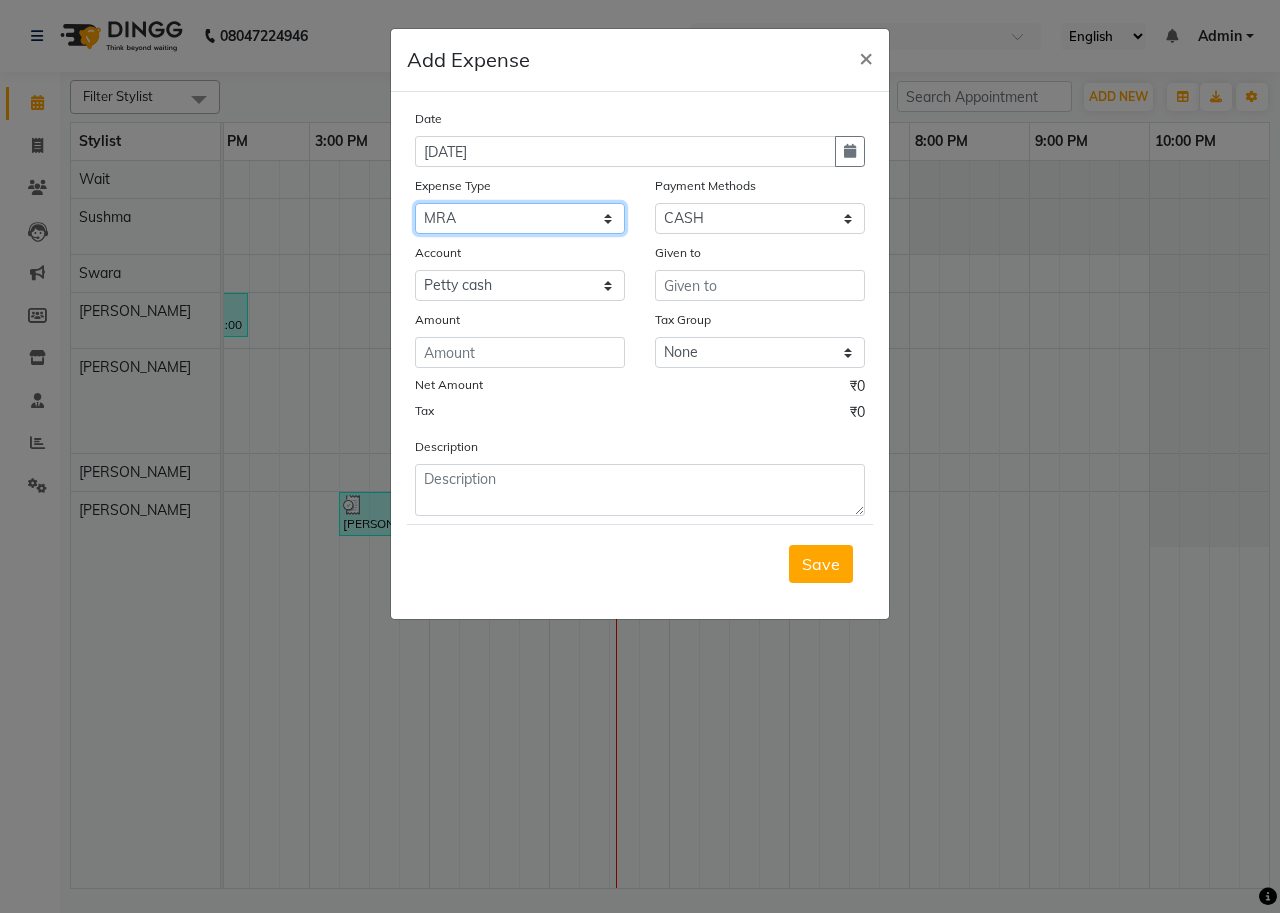 click on "Select Advance Salary Bank charges Car maintenance  Cash transfer to bank Cash transfer to hub Client Snacks Clinical charges Equipment Fuel Govt fee Incentive Insurance International purchase Loan Repayment Maintenance Marketing Miscellaneous MRA Other Pantry Product Rent Salary Staff Snacks Tax Tea & Refreshment Utilities" 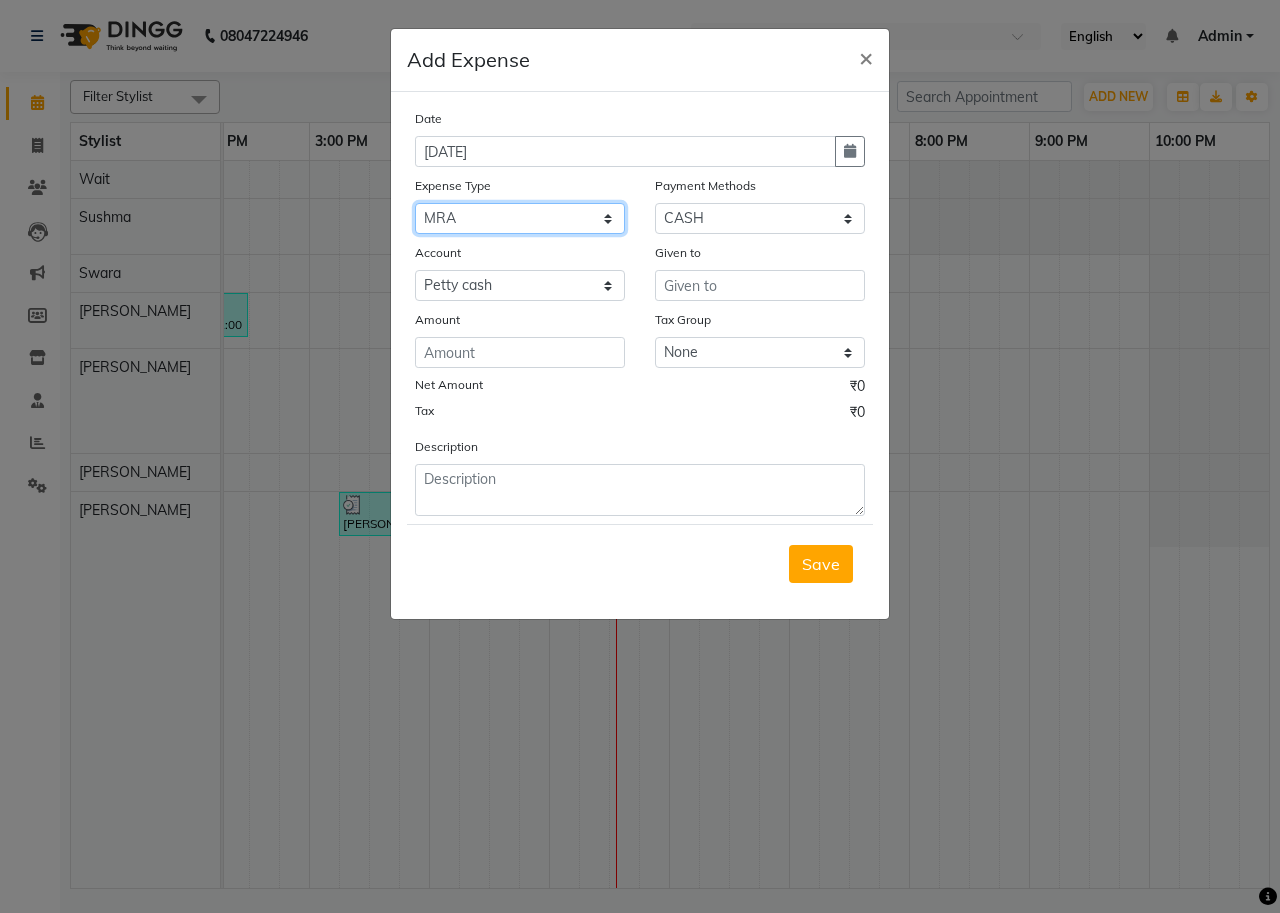 select on "10" 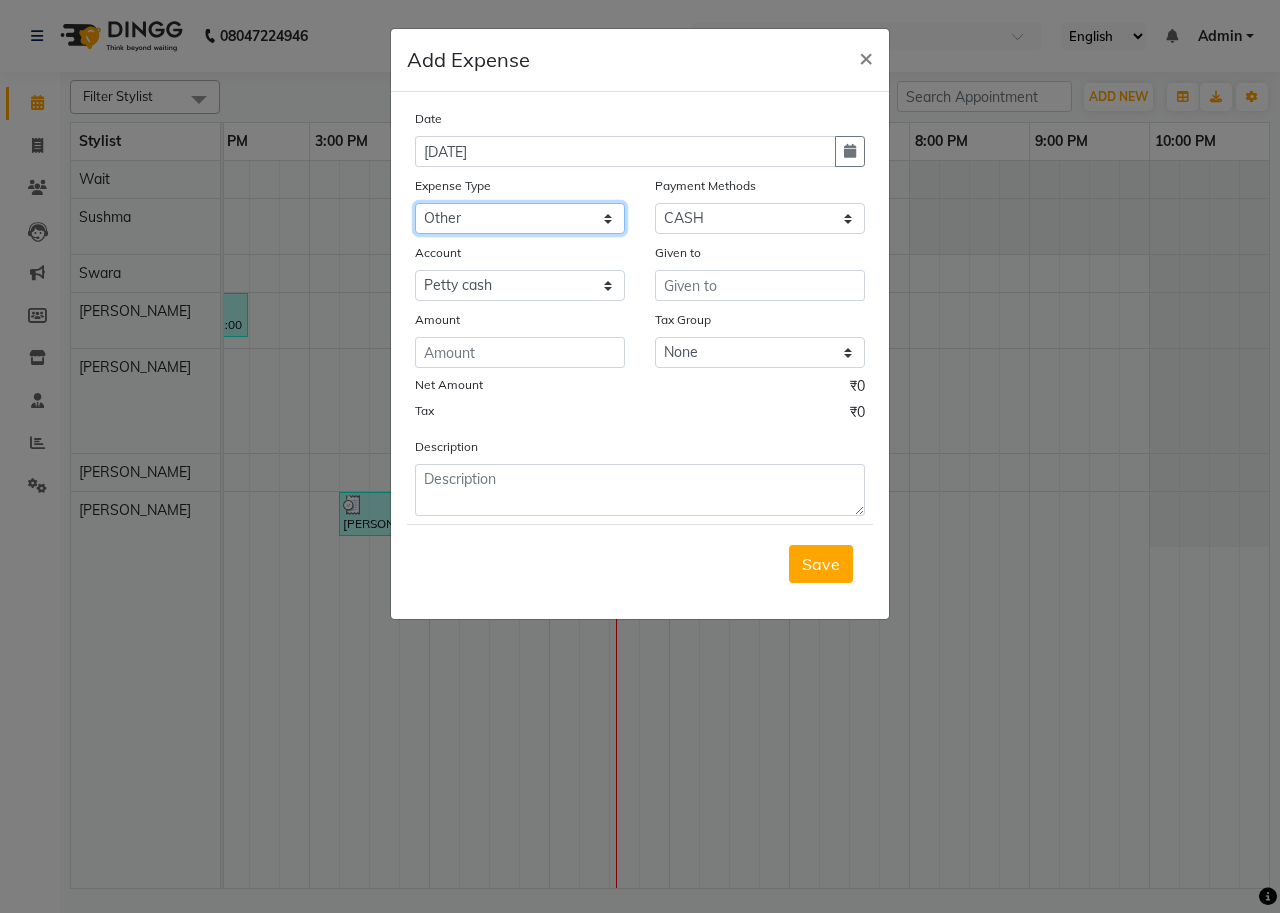 click on "Select Advance Salary Bank charges Car maintenance  Cash transfer to bank Cash transfer to hub Client Snacks Clinical charges Equipment Fuel Govt fee Incentive Insurance International purchase Loan Repayment Maintenance Marketing Miscellaneous MRA Other Pantry Product Rent Salary Staff Snacks Tax Tea & Refreshment Utilities" 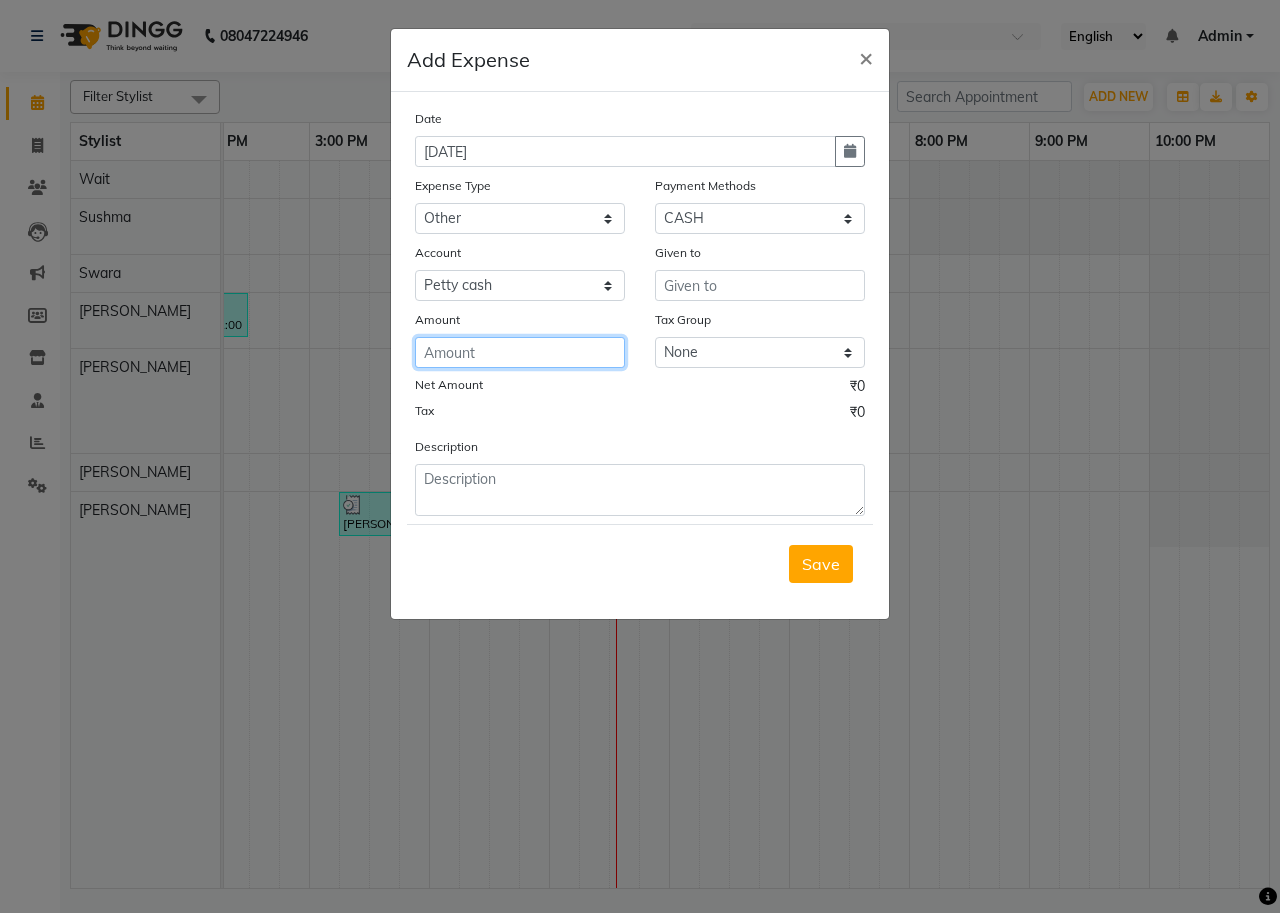 click 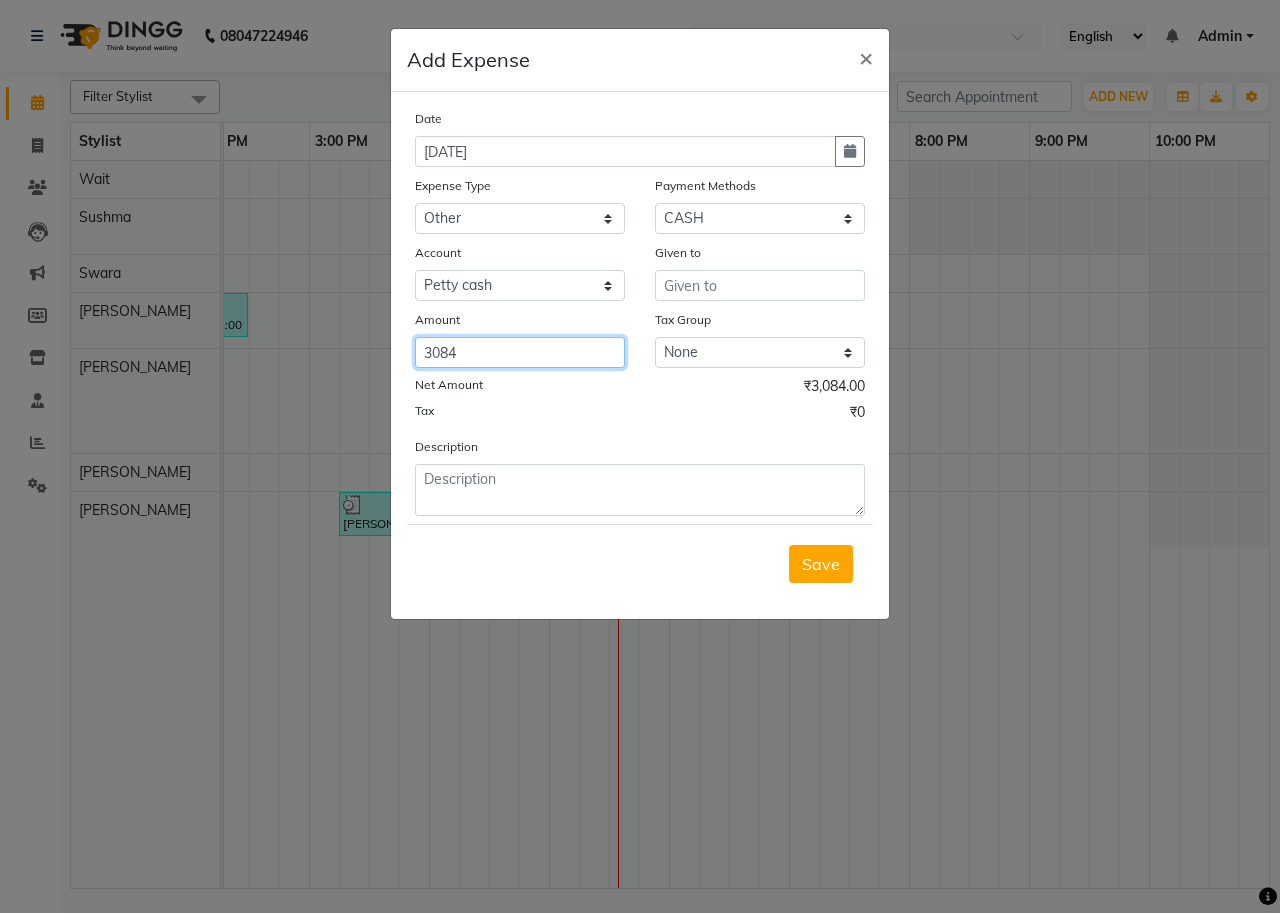 type on "3084" 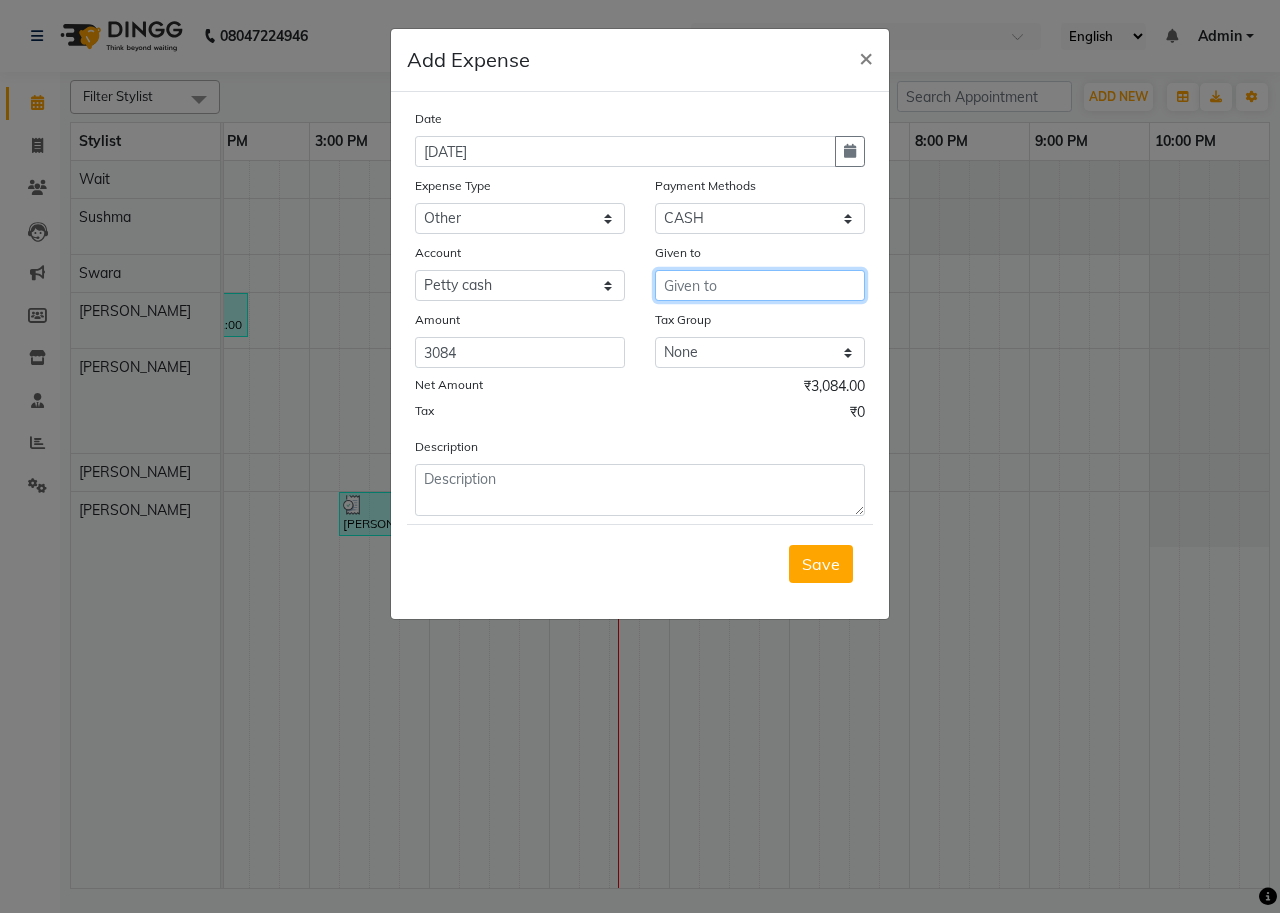 click at bounding box center [760, 285] 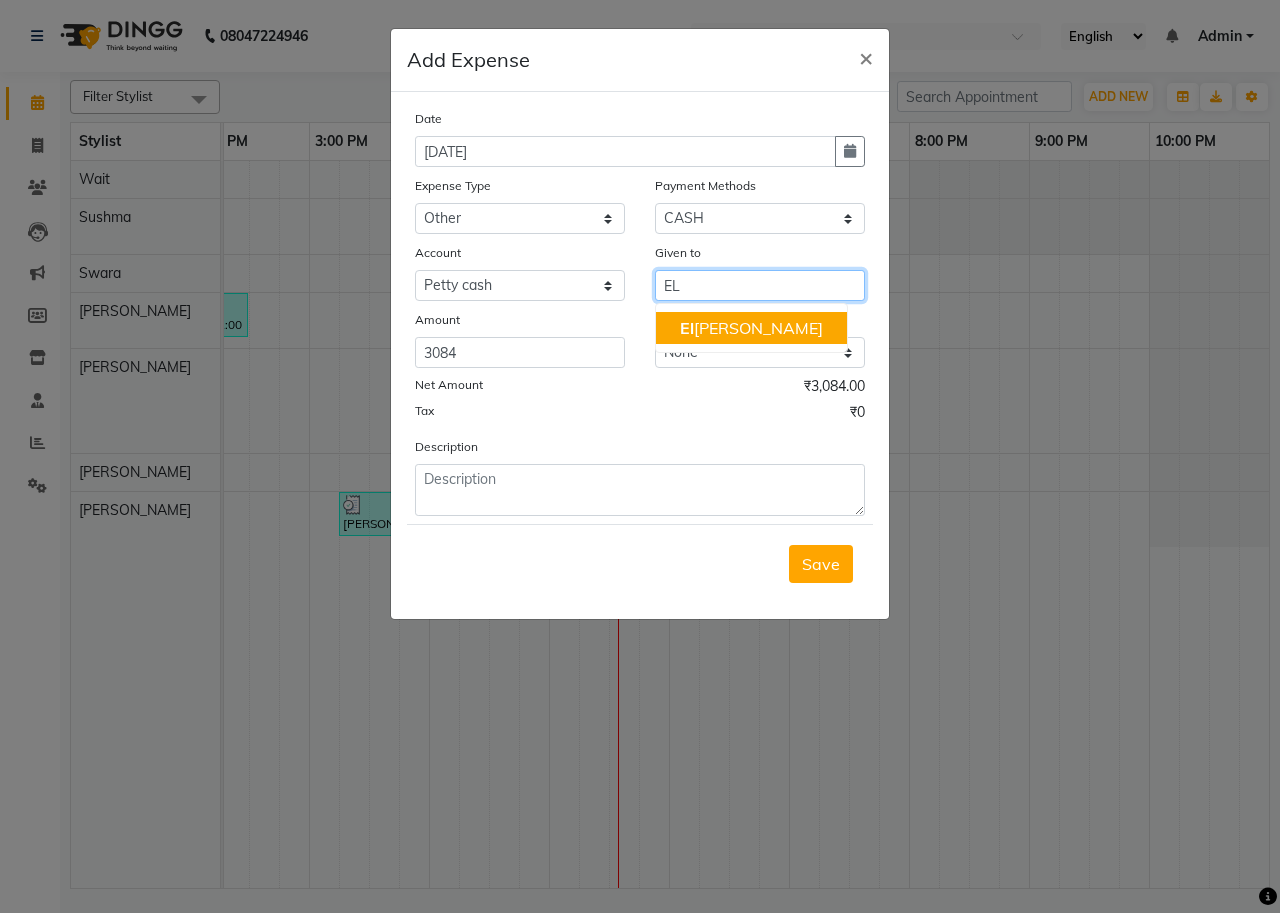 click on "El izabeth" at bounding box center [751, 328] 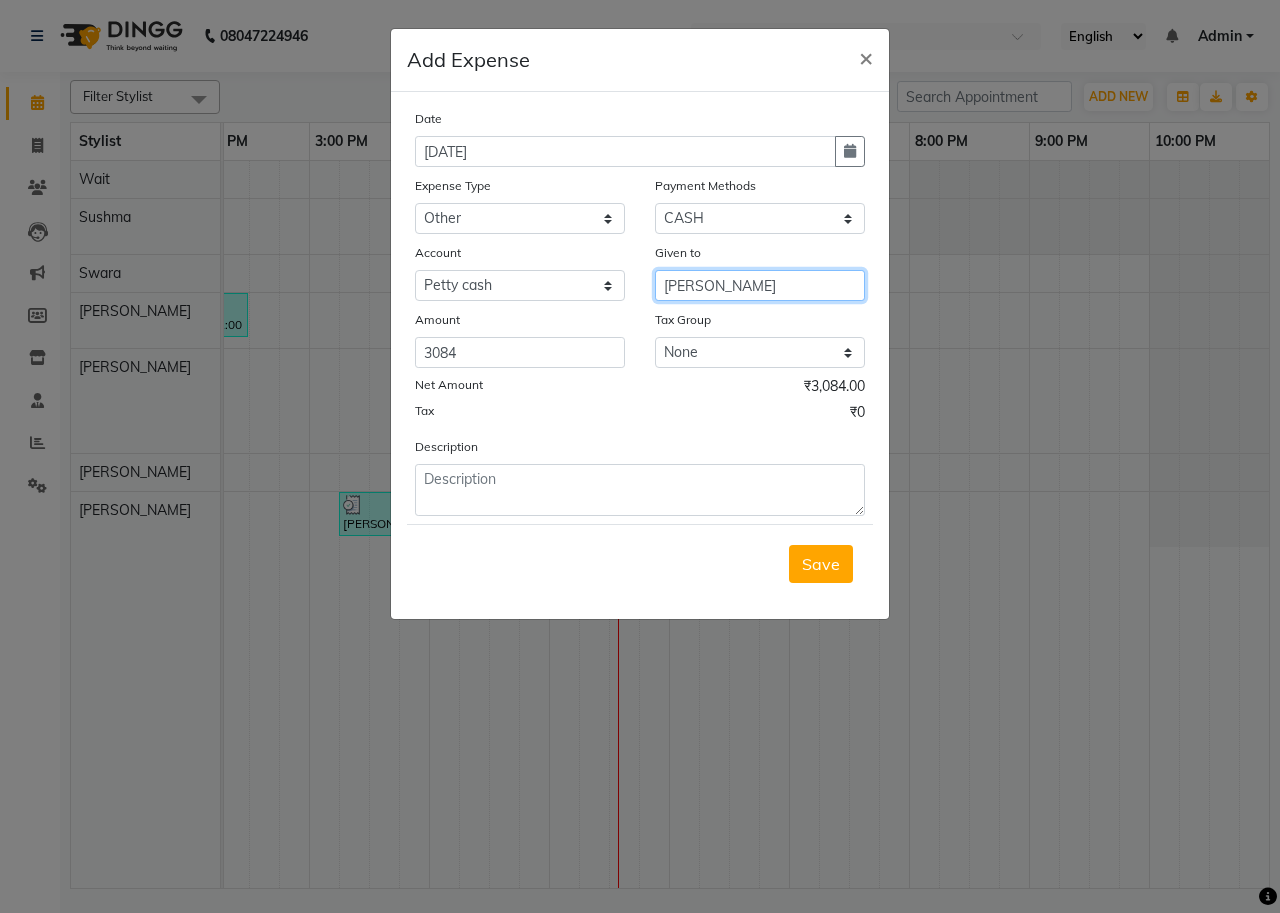type on "[PERSON_NAME]" 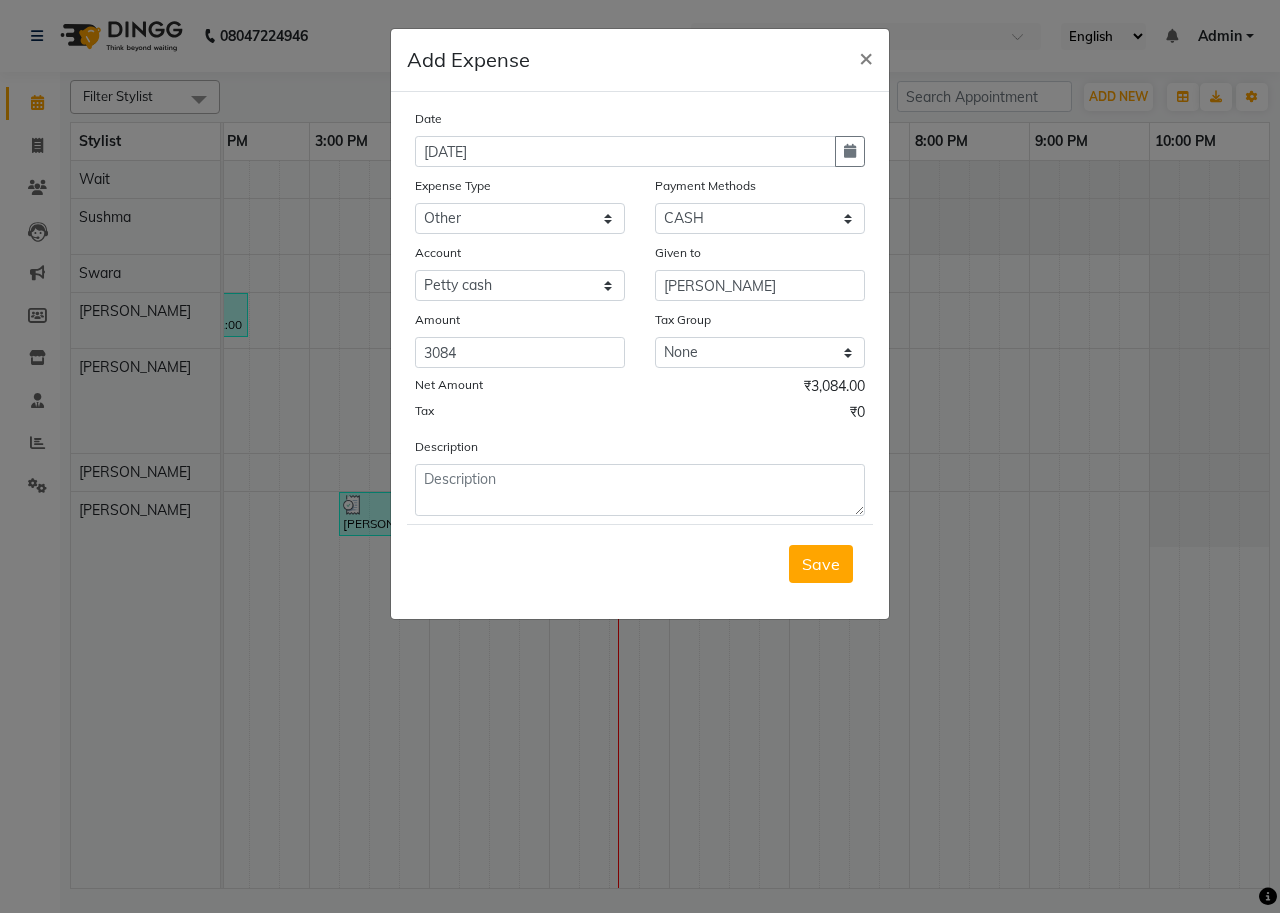 click on "Save" 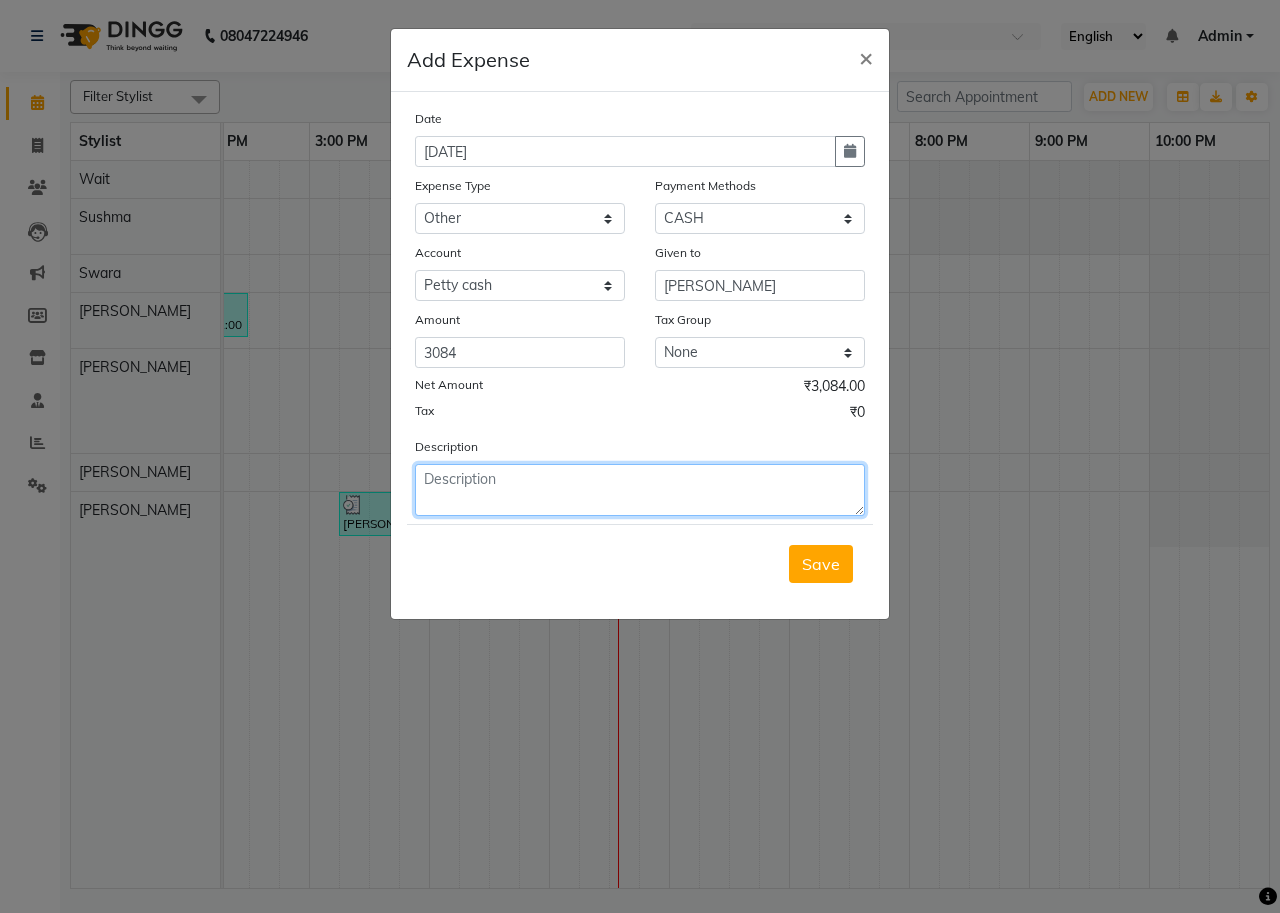 click 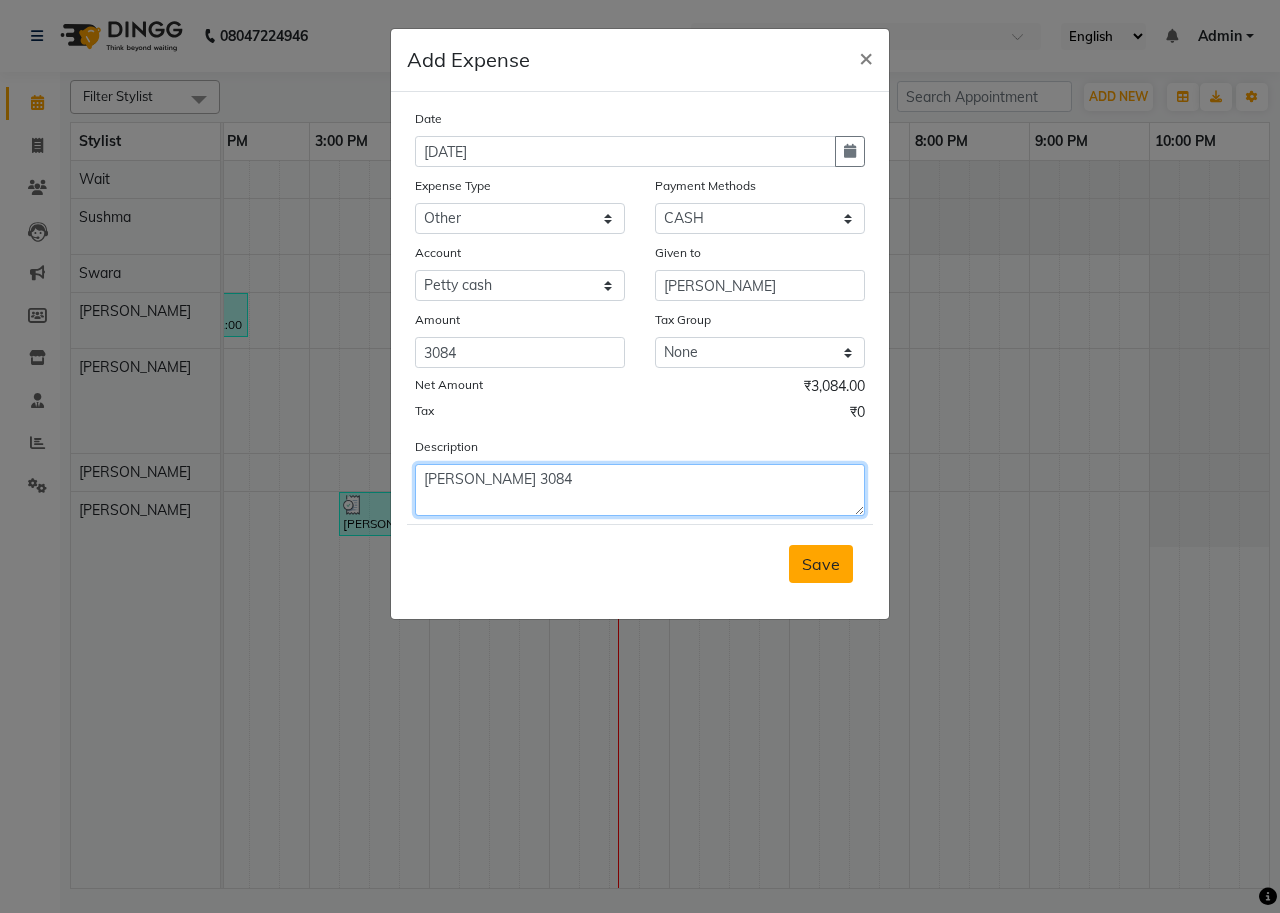 type on "[PERSON_NAME] 3084" 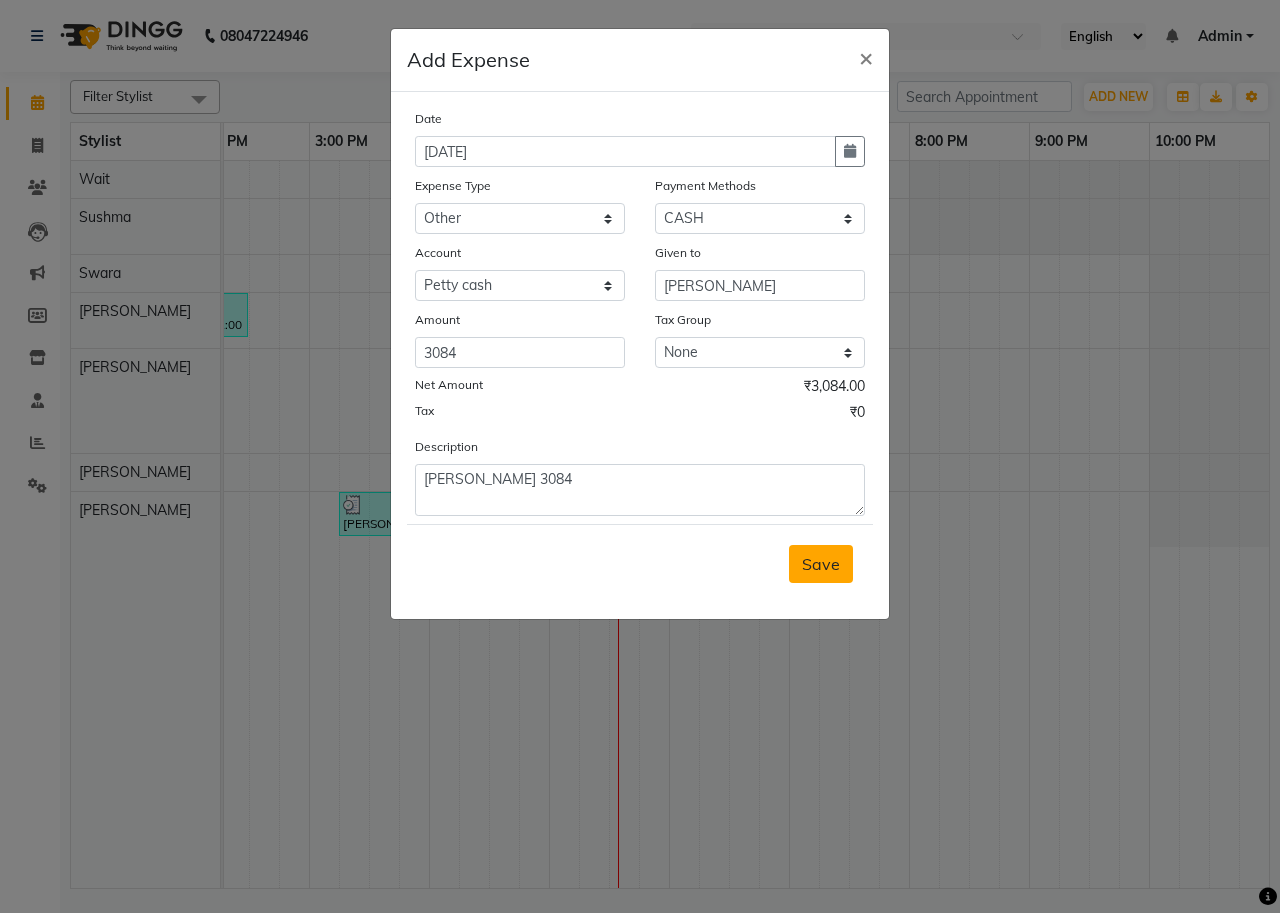 click on "Save" at bounding box center [821, 564] 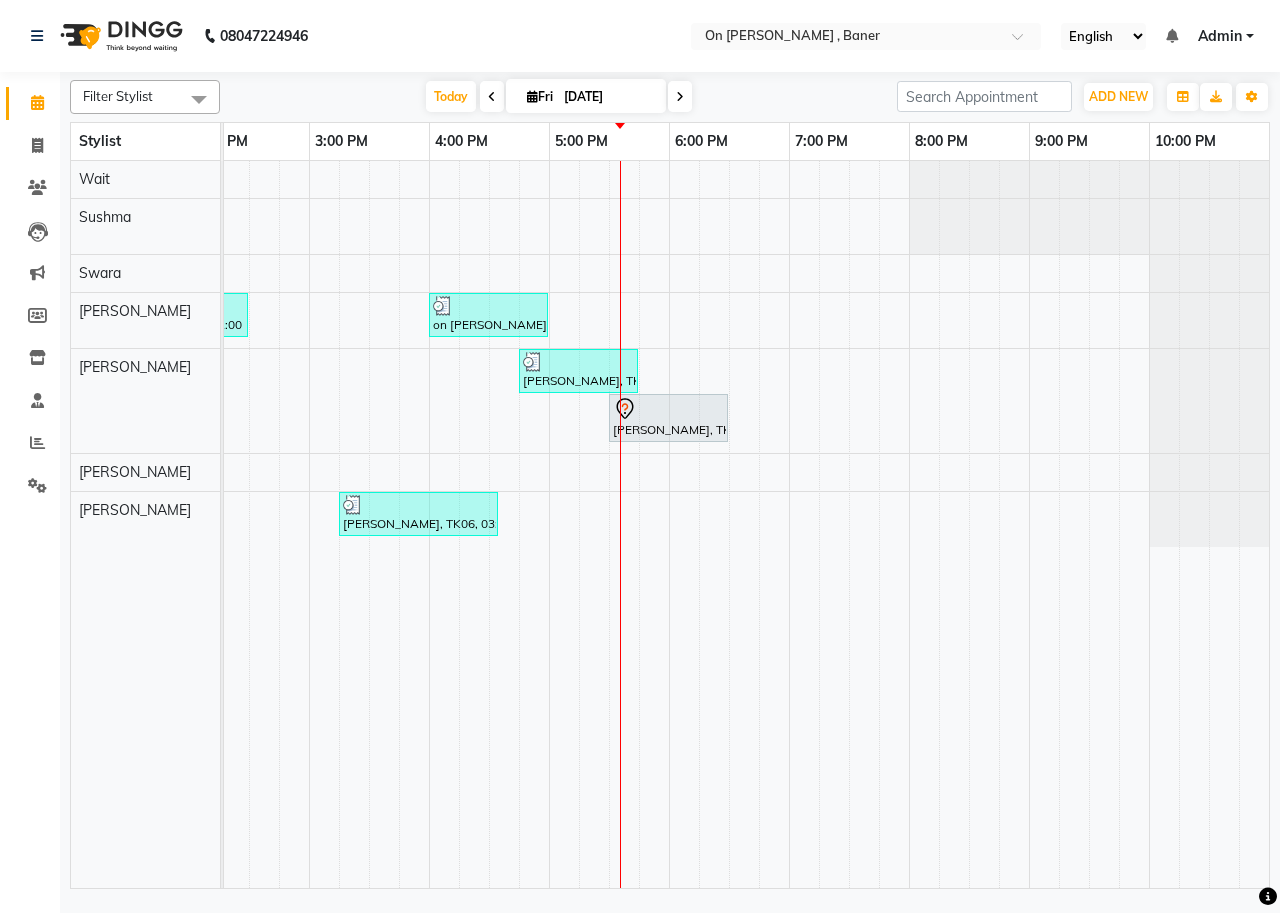 click on "[PERSON_NAME], TK05, 01:15 PM-01:30 PM, Hair - Hair Wash ([DEMOGRAPHIC_DATA])     [PERSON_NAME], TK01, 11:45 AM-01:00 PM, Swedish Full Body Massage different oil (60 Mins)      [PERSON_NAME], TK04, 01:00 PM-02:30 PM, Massage - Deep Tissue Massage (90 Min)     on [PERSON_NAME] [PERSON_NAME], TK08, 04:00 PM-05:00 PM, Swedish Full Body Massage (45 Mins)      owner [PERSON_NAME], TK03, 12:00 PM-01:15 PM, Swedish Full Body Massage different oil (60 Mins)      [PERSON_NAME], TK09, 04:45 PM-05:45 PM, Massage - Deep Tissue Massage (60 Min)             [PERSON_NAME], TK07, 05:30 PM-06:30 PM, Swedish Full Body Massage (45 Mins)      [PERSON_NAME], TK02, 12:00 PM-01:15 PM, Swedish Full Body Massage different oil (60 Mins)      [PERSON_NAME], TK06, 03:15 PM-04:35 PM, Massage -Swedish  Massage (60 Min),Cream" at bounding box center [369, 524] 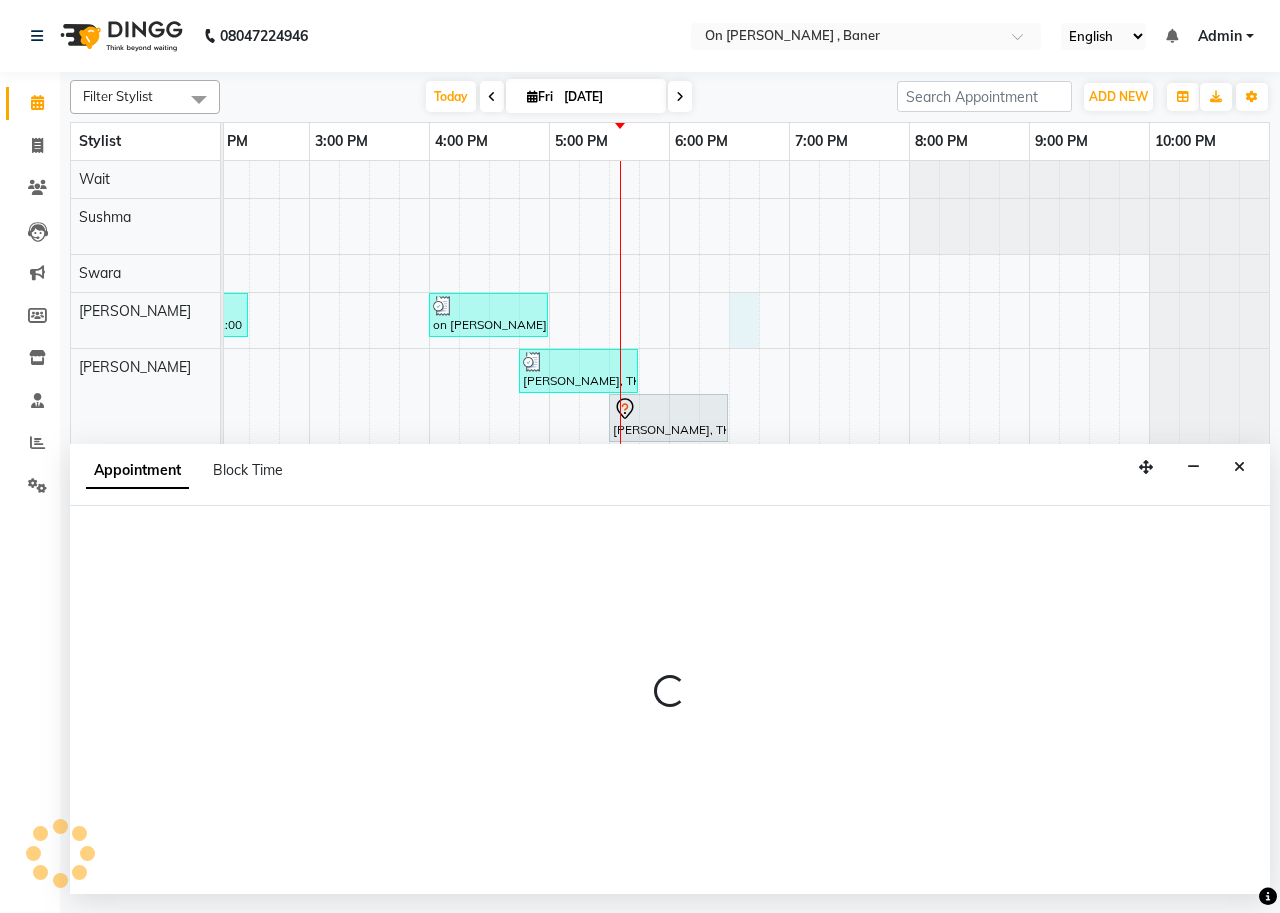 select on "25558" 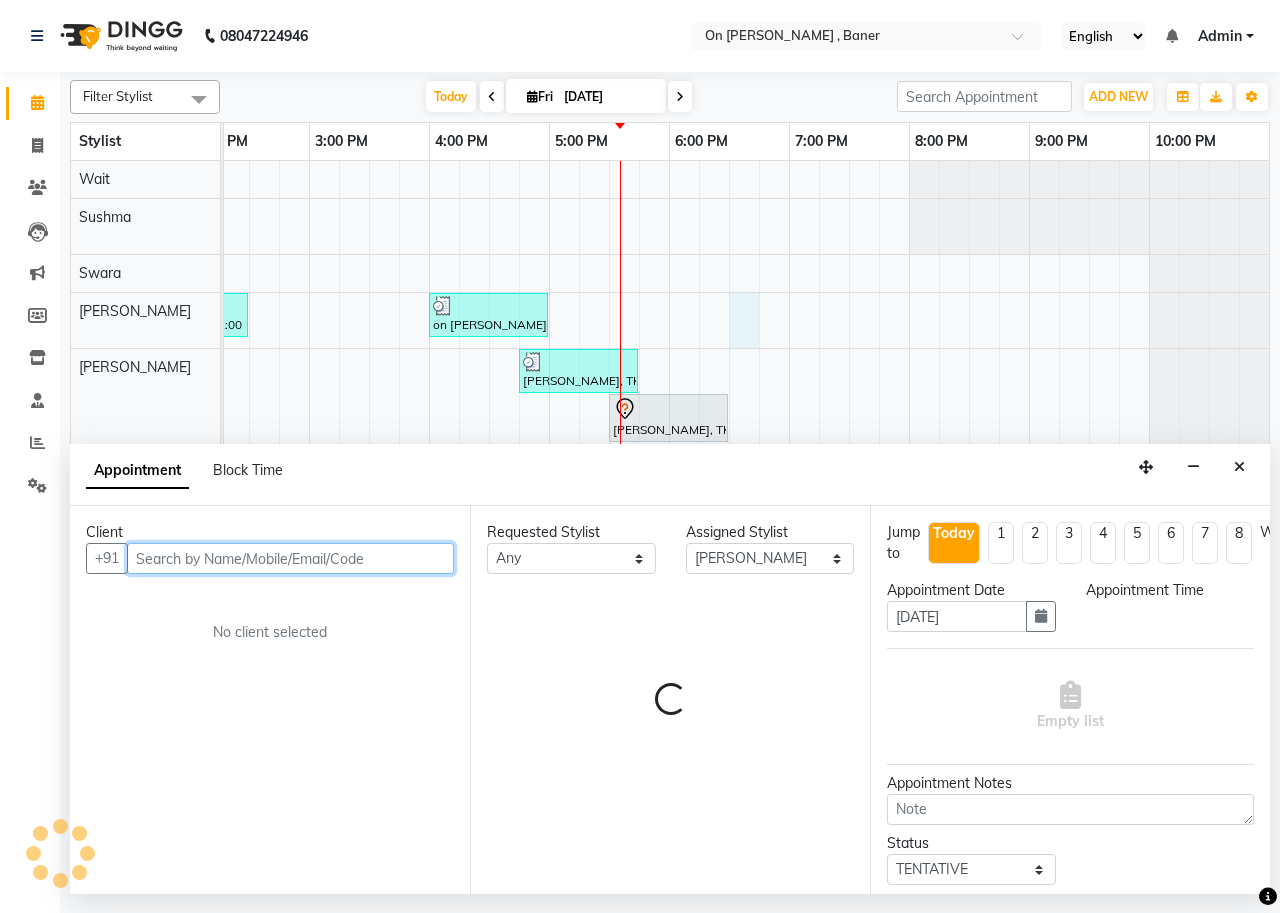select on "1110" 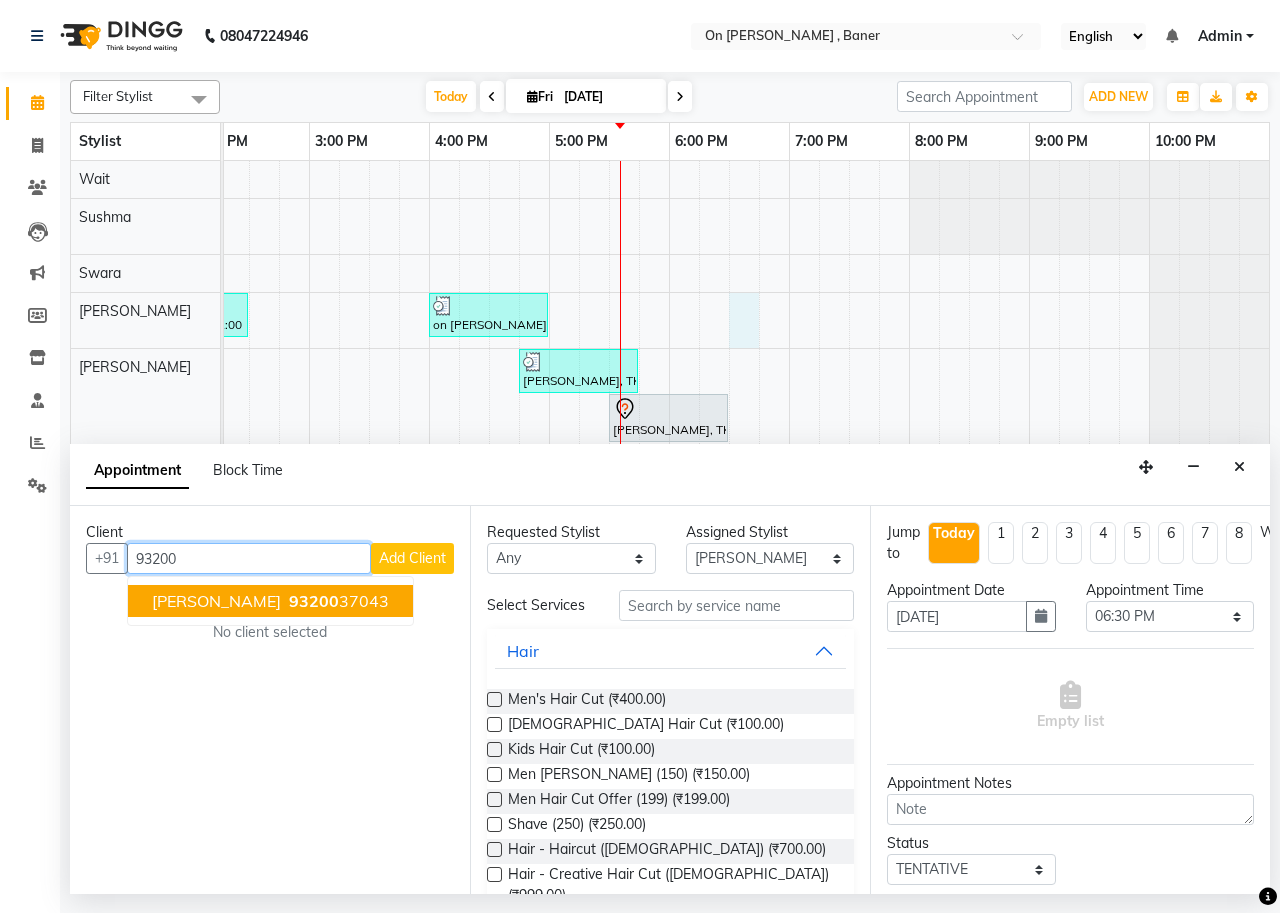 click on "[PERSON_NAME]" at bounding box center (216, 601) 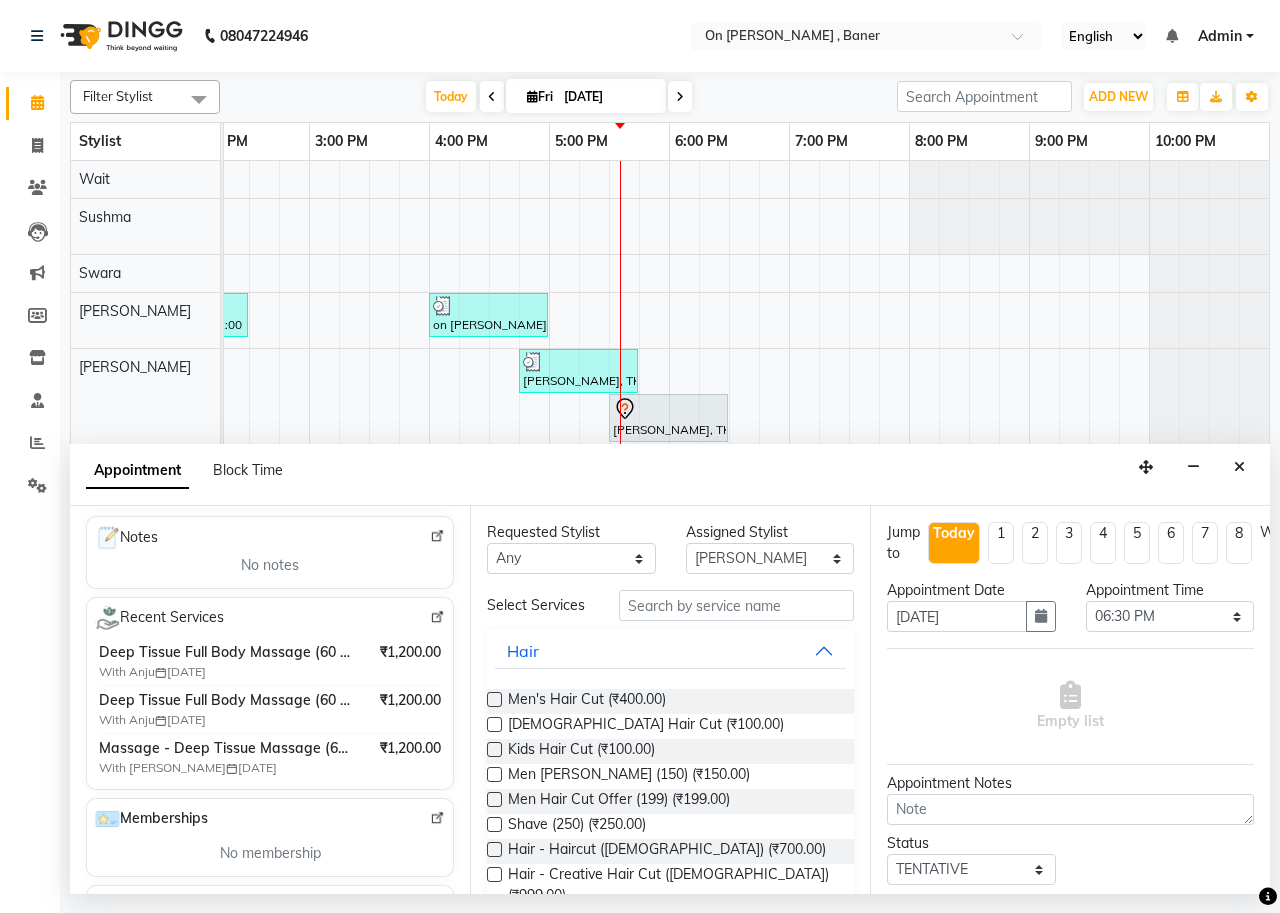 scroll, scrollTop: 300, scrollLeft: 0, axis: vertical 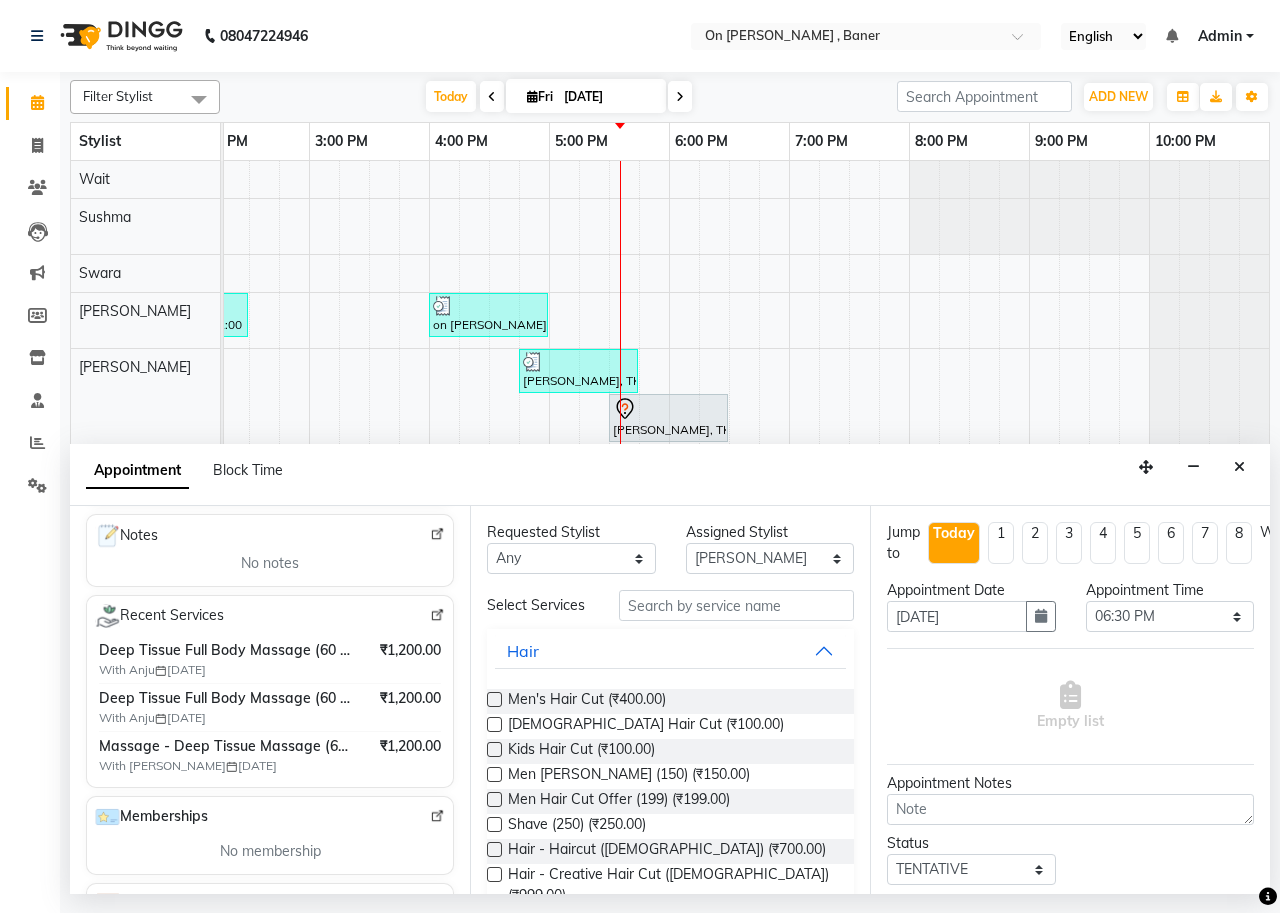 type on "9320037043" 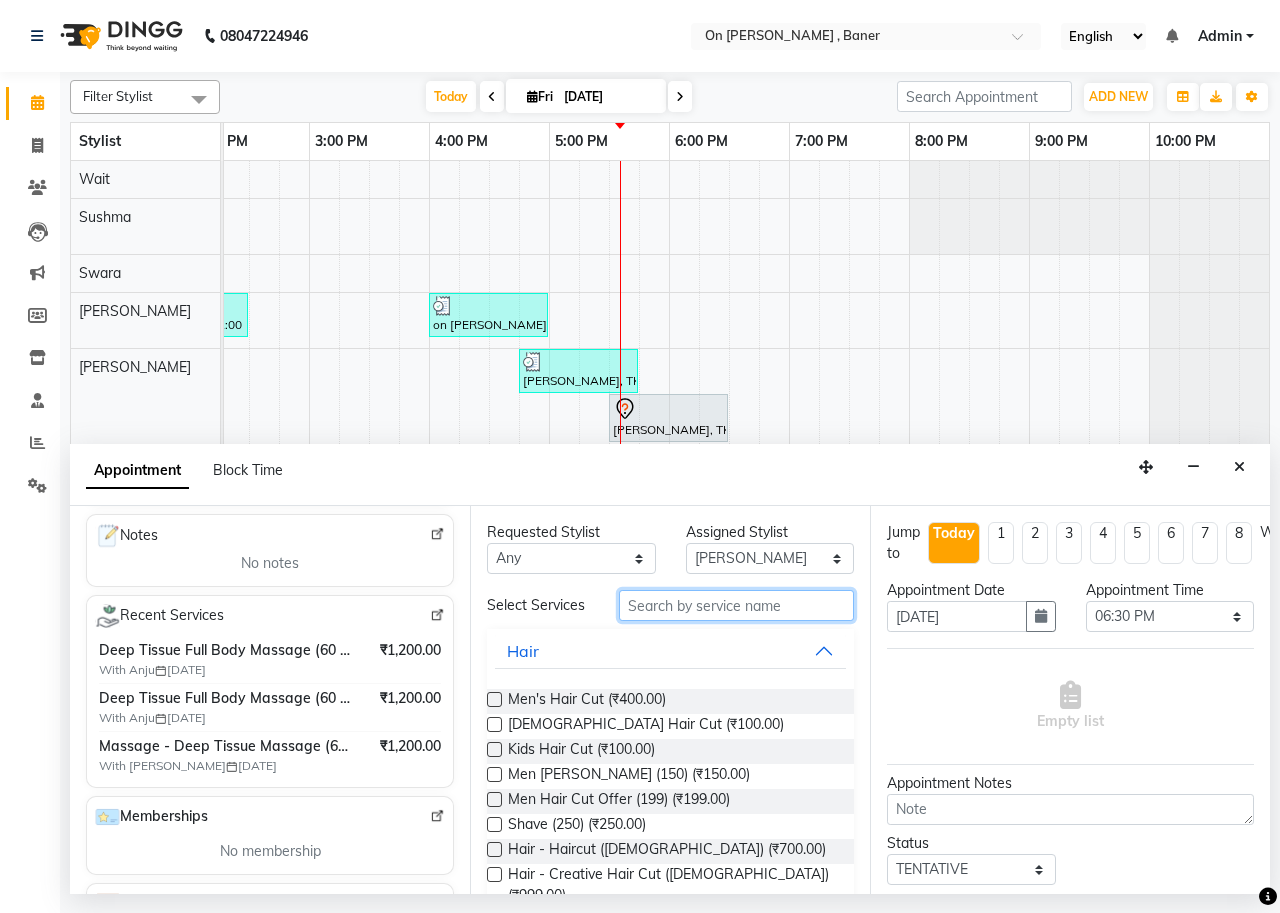 click at bounding box center (736, 605) 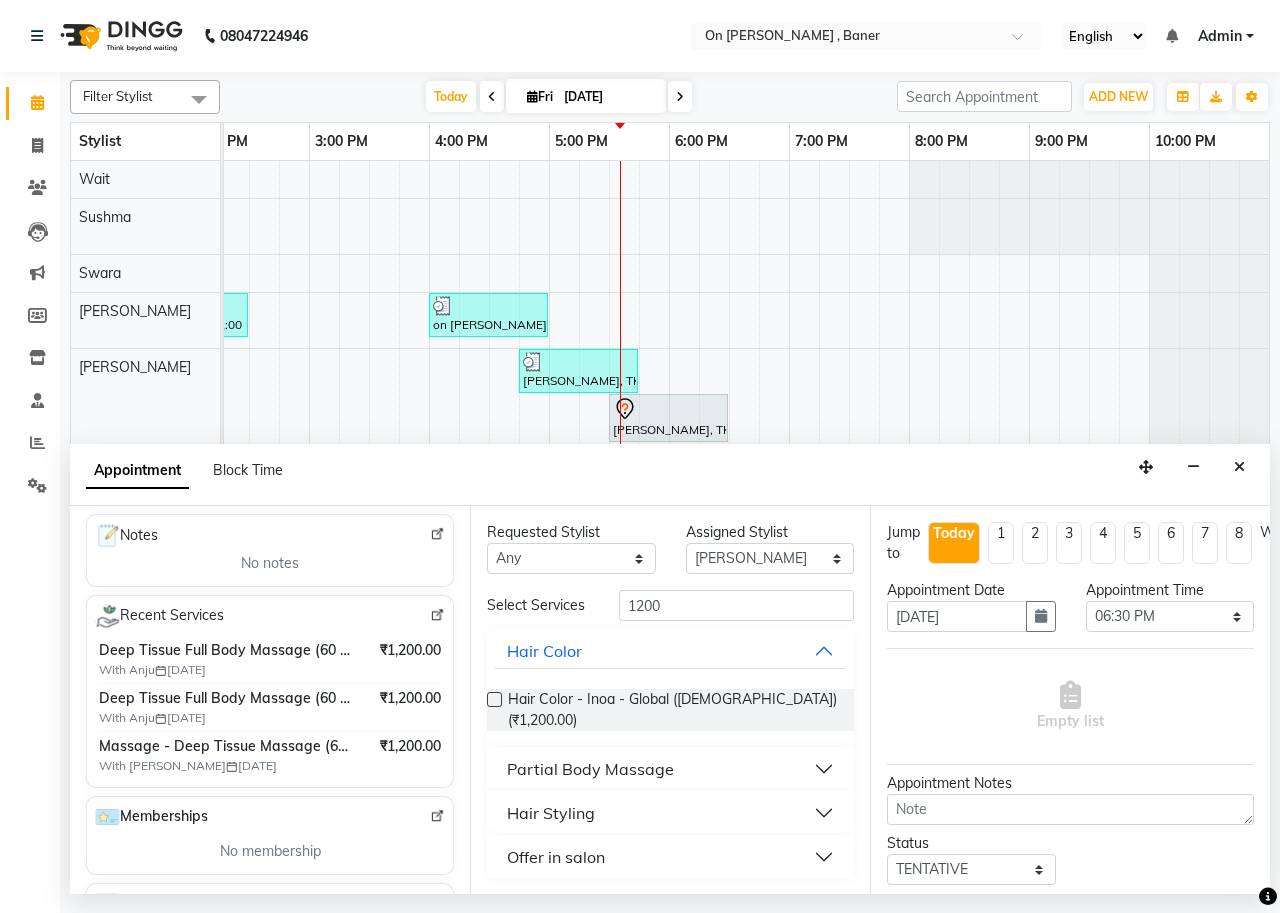 click on "Offer in salon" at bounding box center (556, 857) 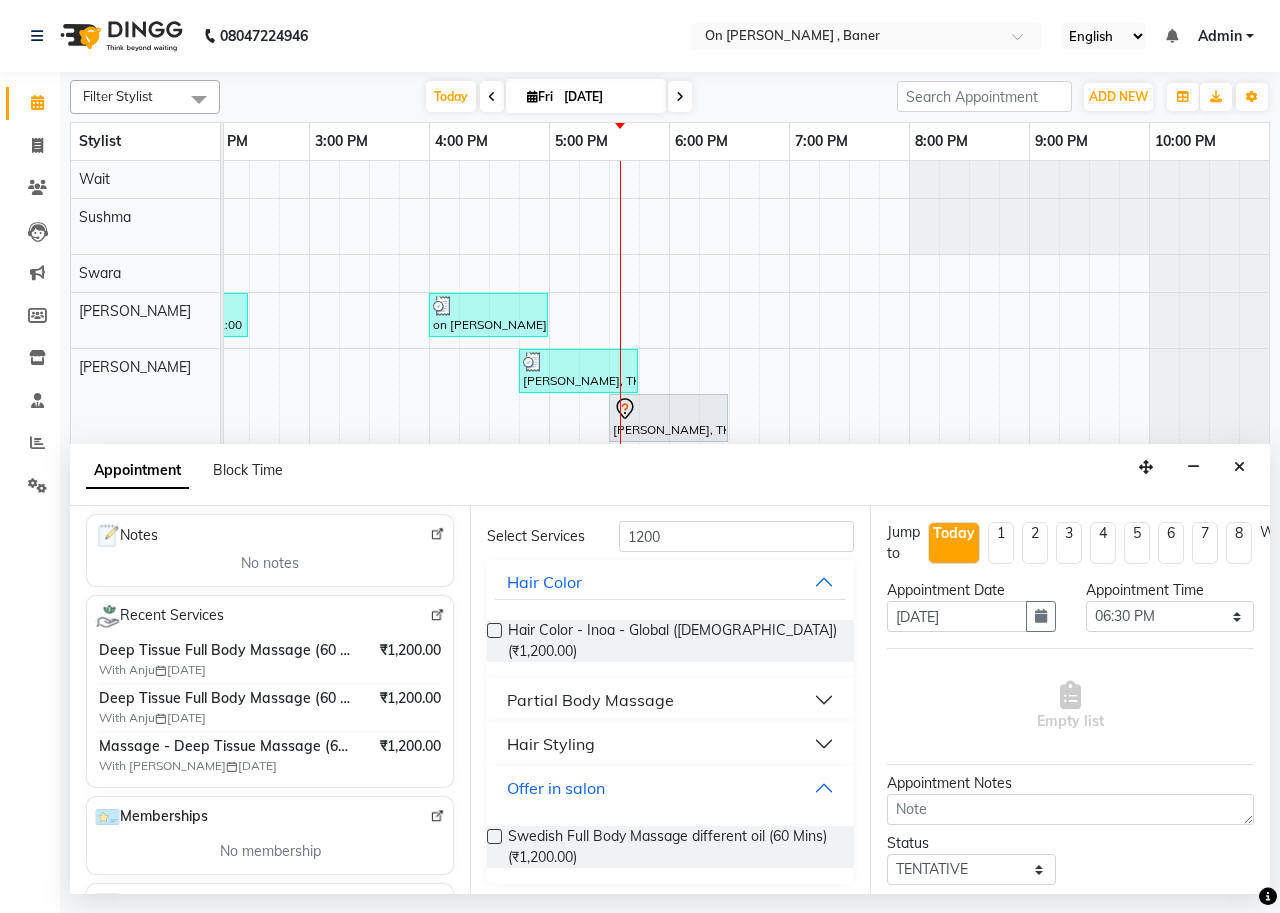 scroll, scrollTop: 0, scrollLeft: 0, axis: both 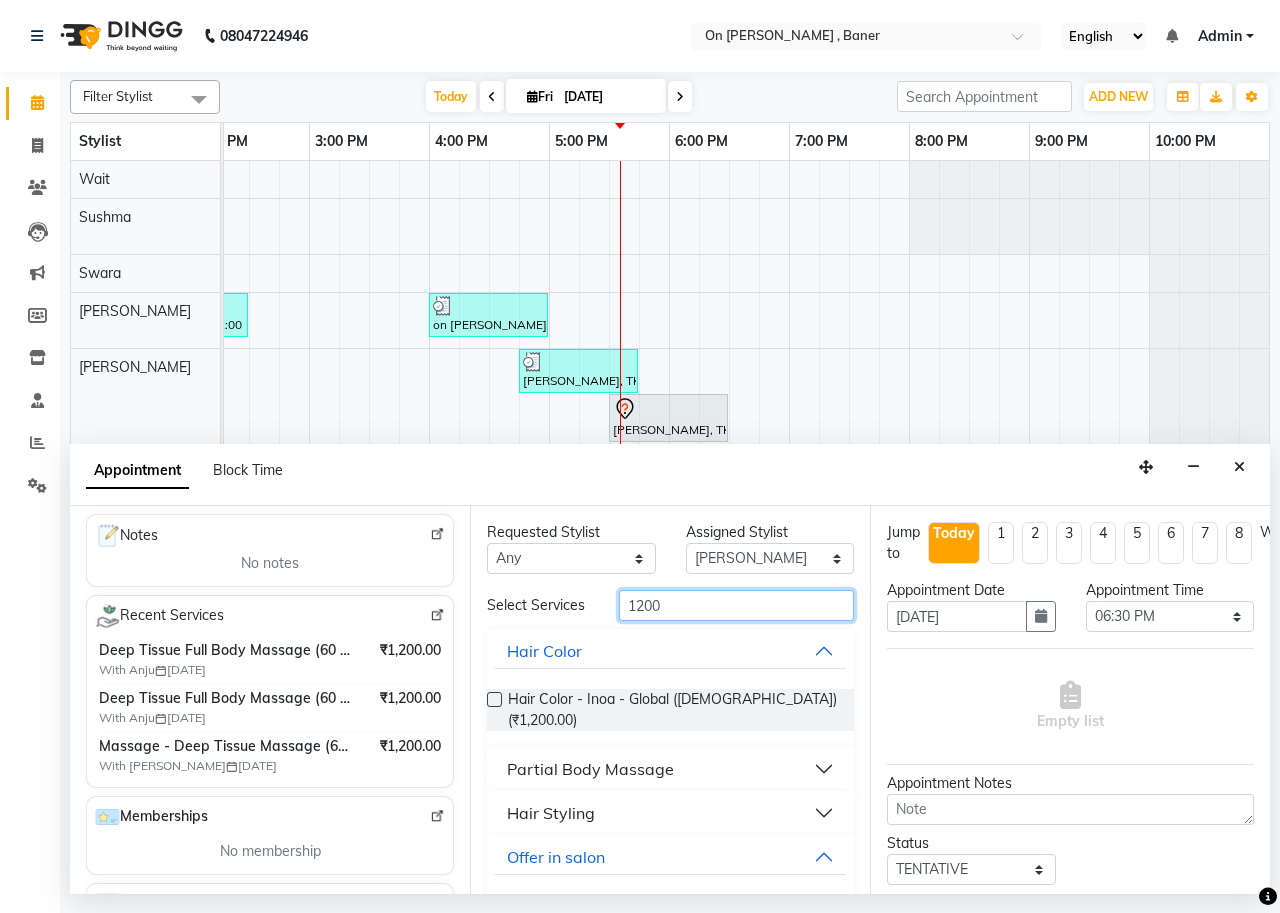 click on "1200" at bounding box center (736, 605) 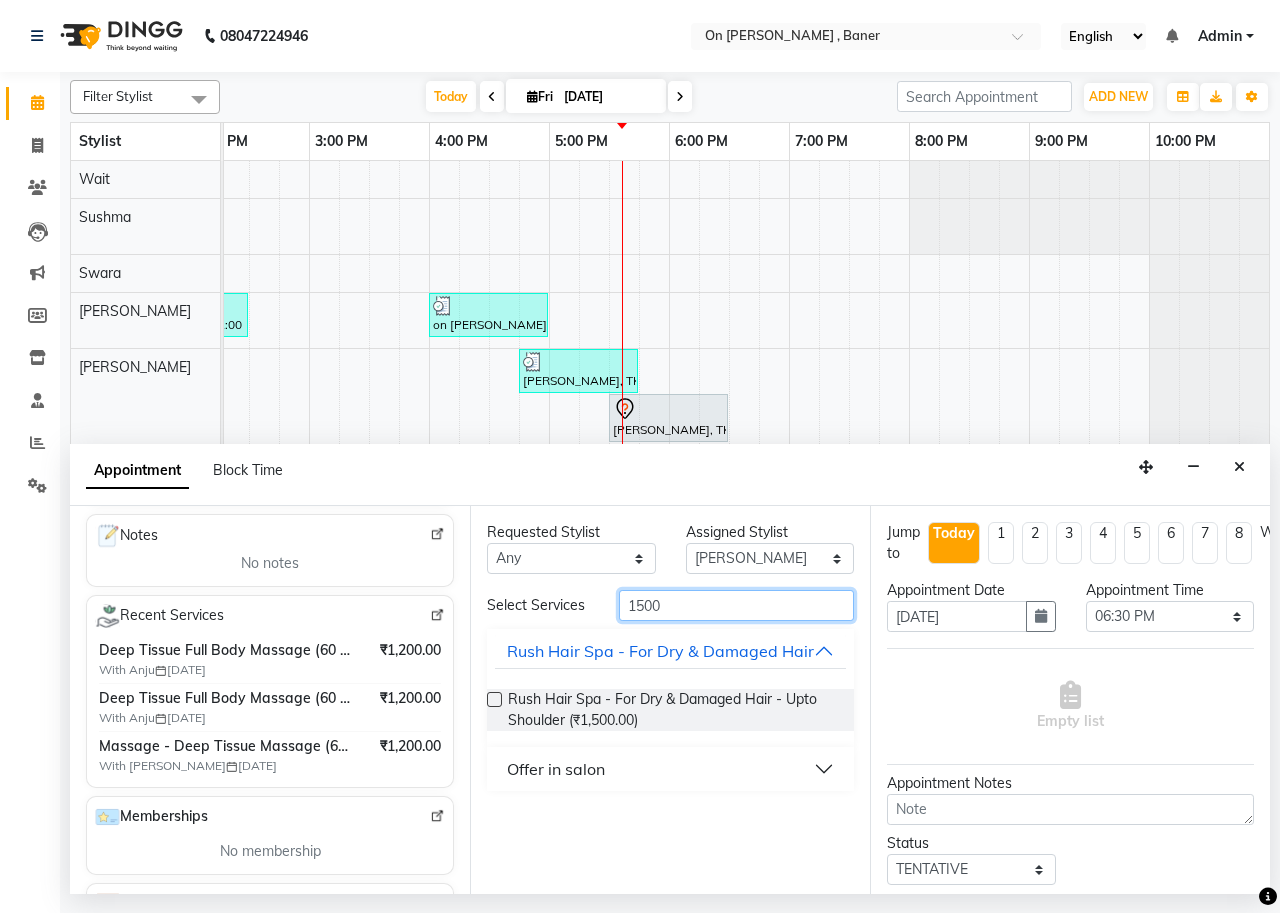 type on "1500" 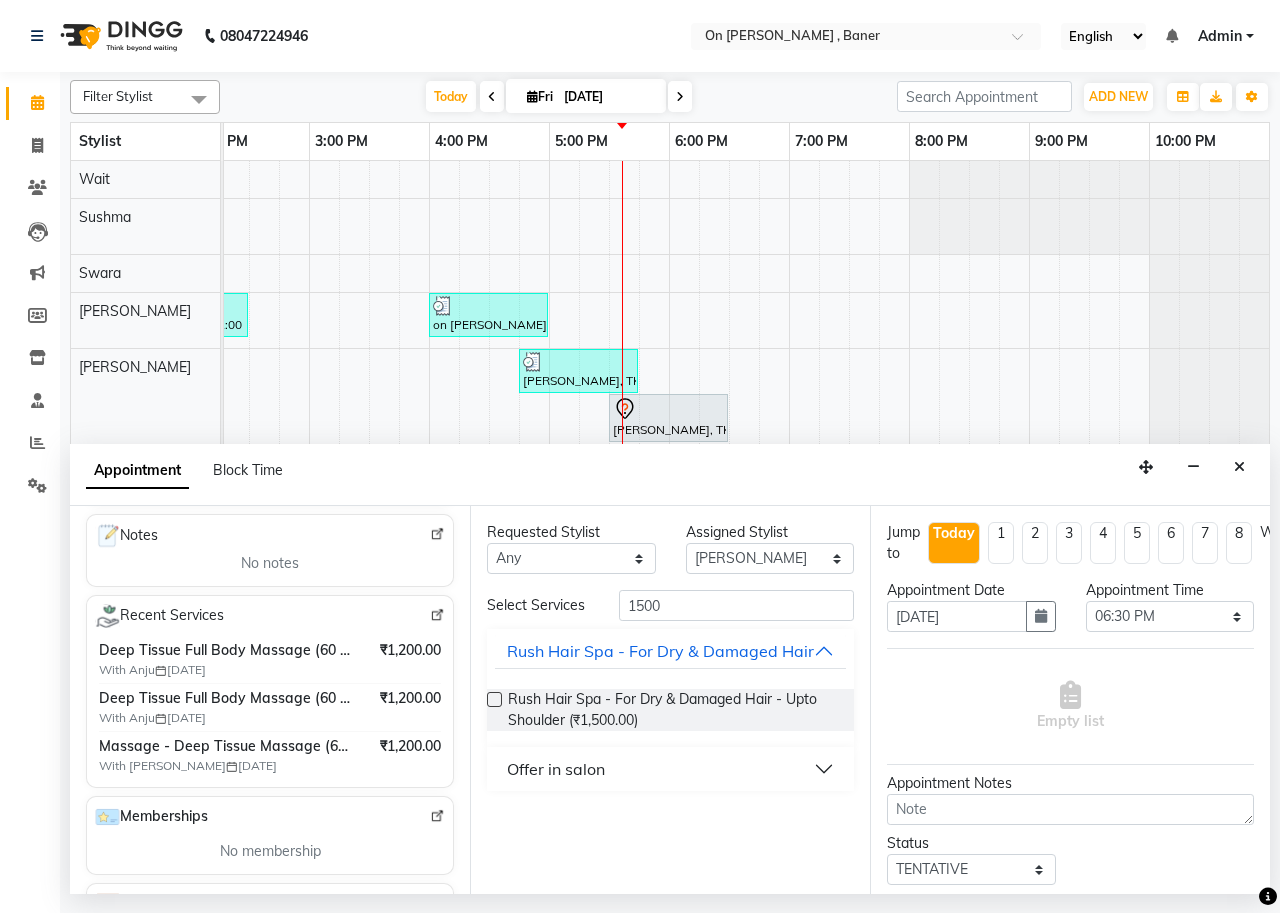 click on "Offer in salon" at bounding box center [556, 769] 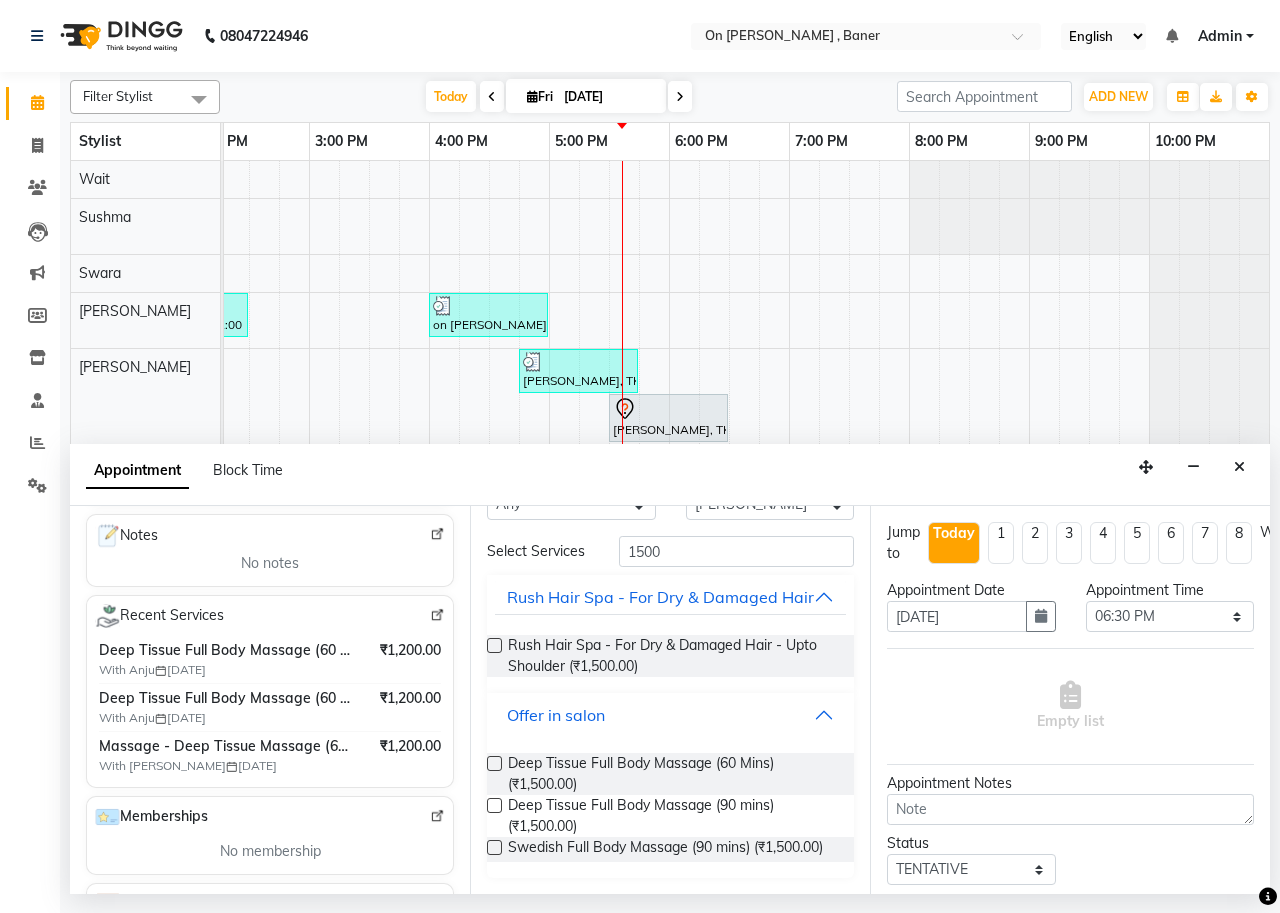scroll, scrollTop: 106, scrollLeft: 0, axis: vertical 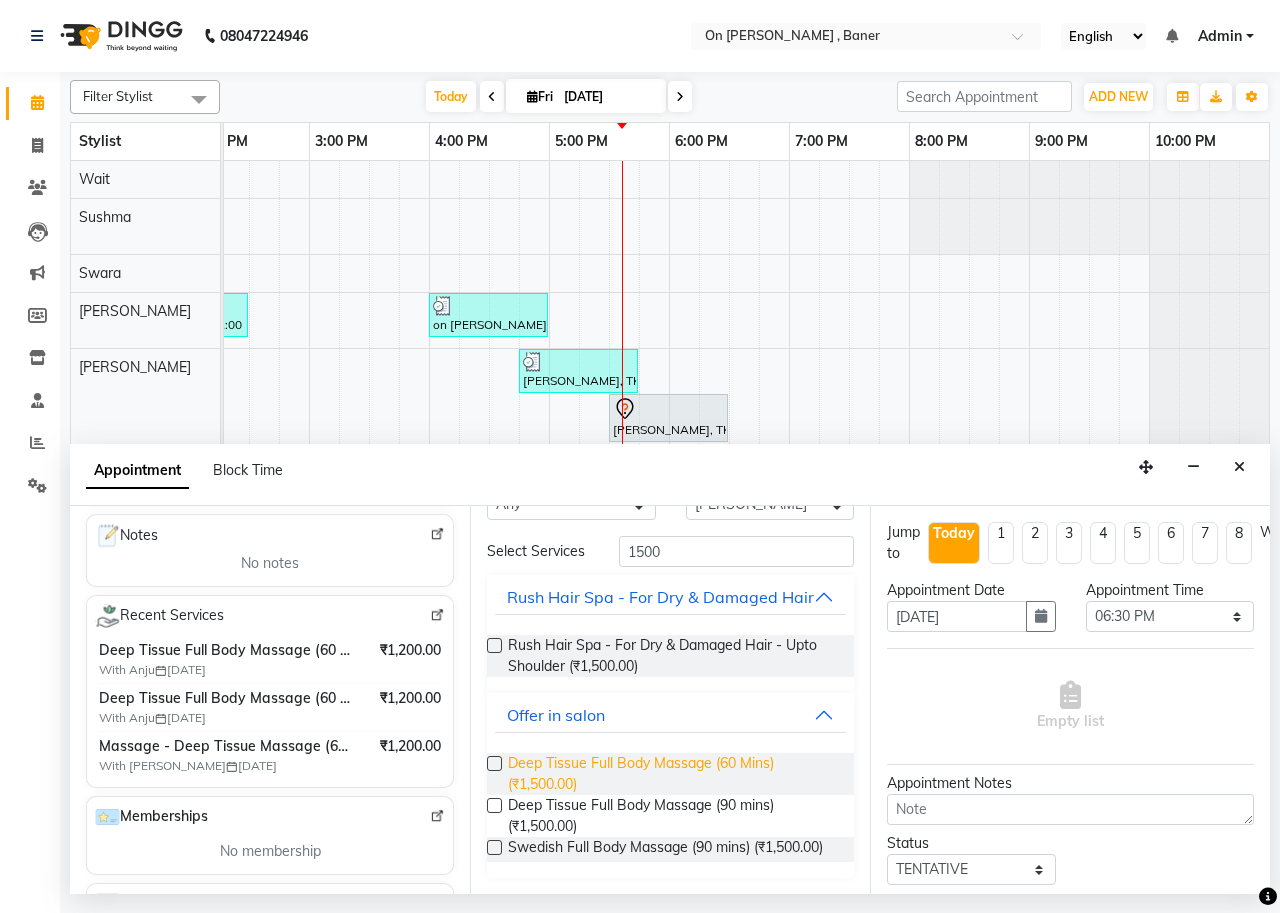 click on "Deep Tissue Full Body Massage (60 Mins)  (₹1,500.00)" at bounding box center (673, 774) 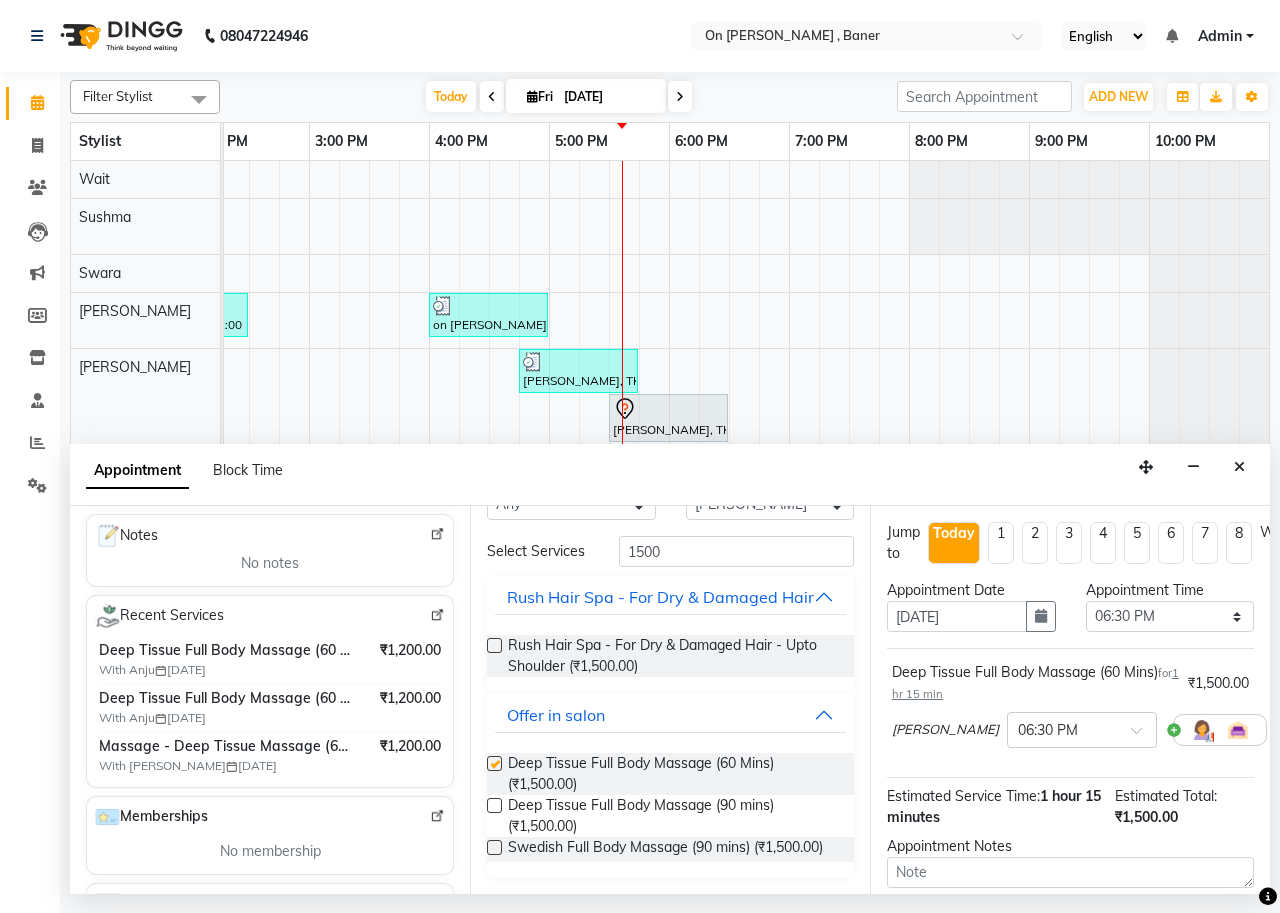 checkbox on "false" 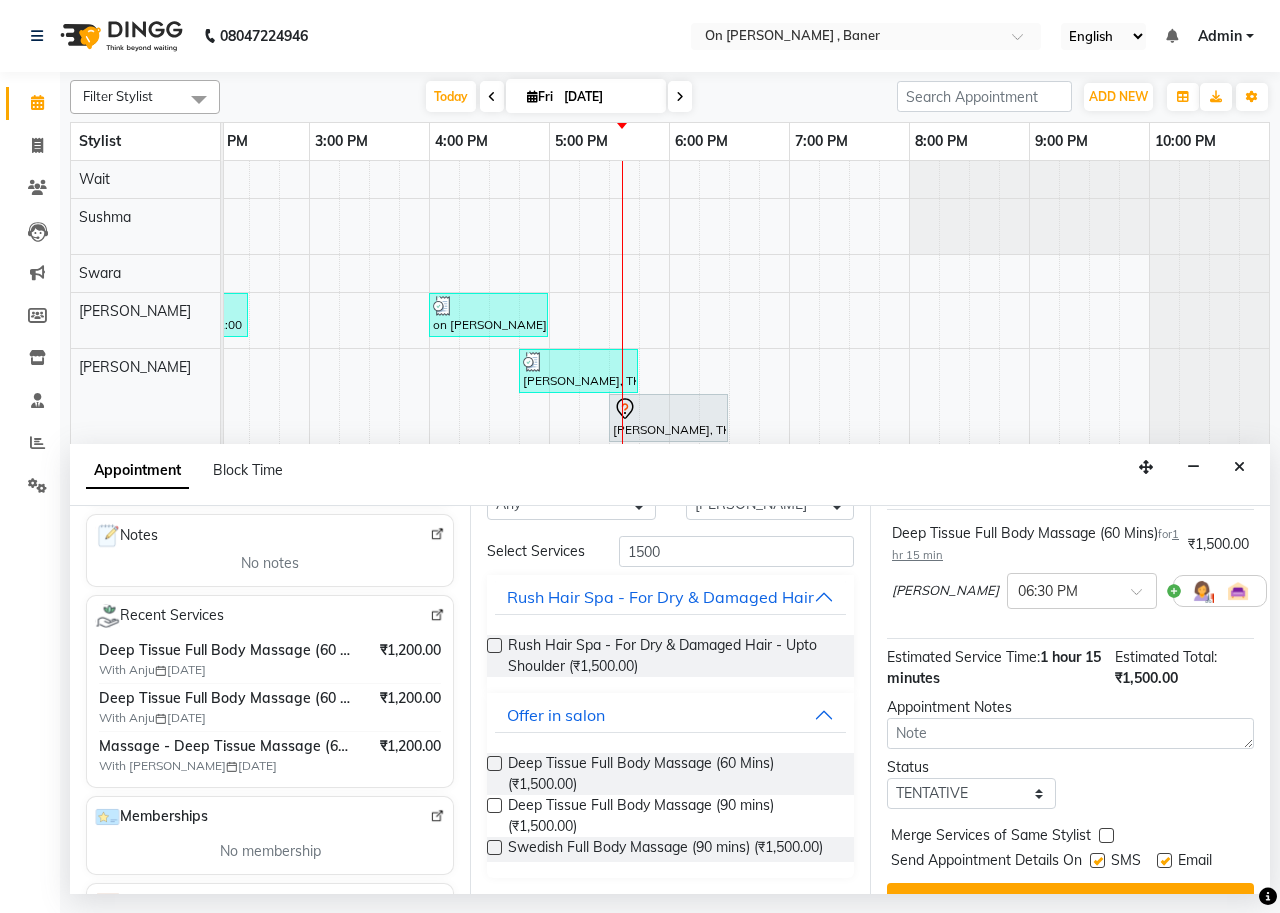 scroll, scrollTop: 197, scrollLeft: 0, axis: vertical 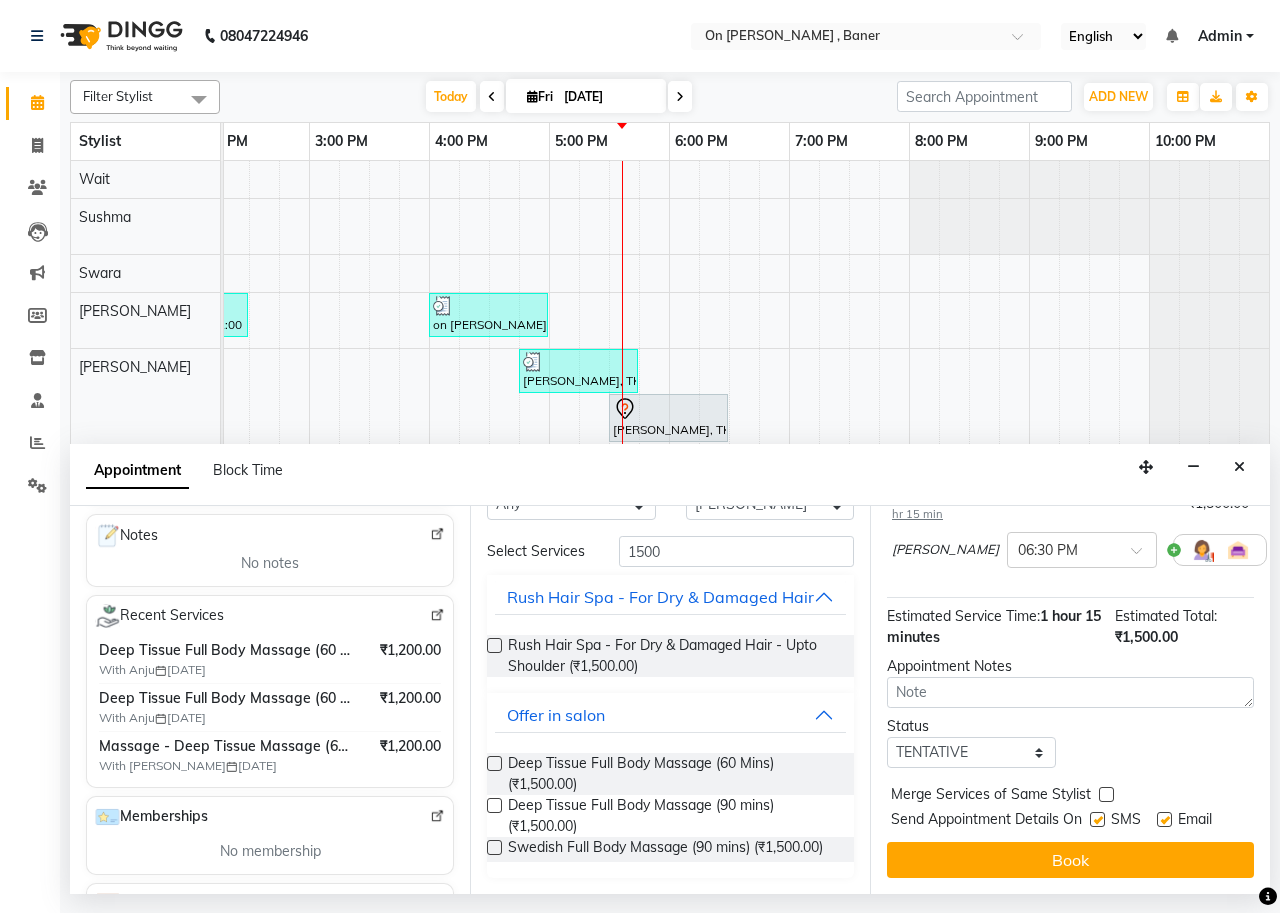 click at bounding box center (1106, 794) 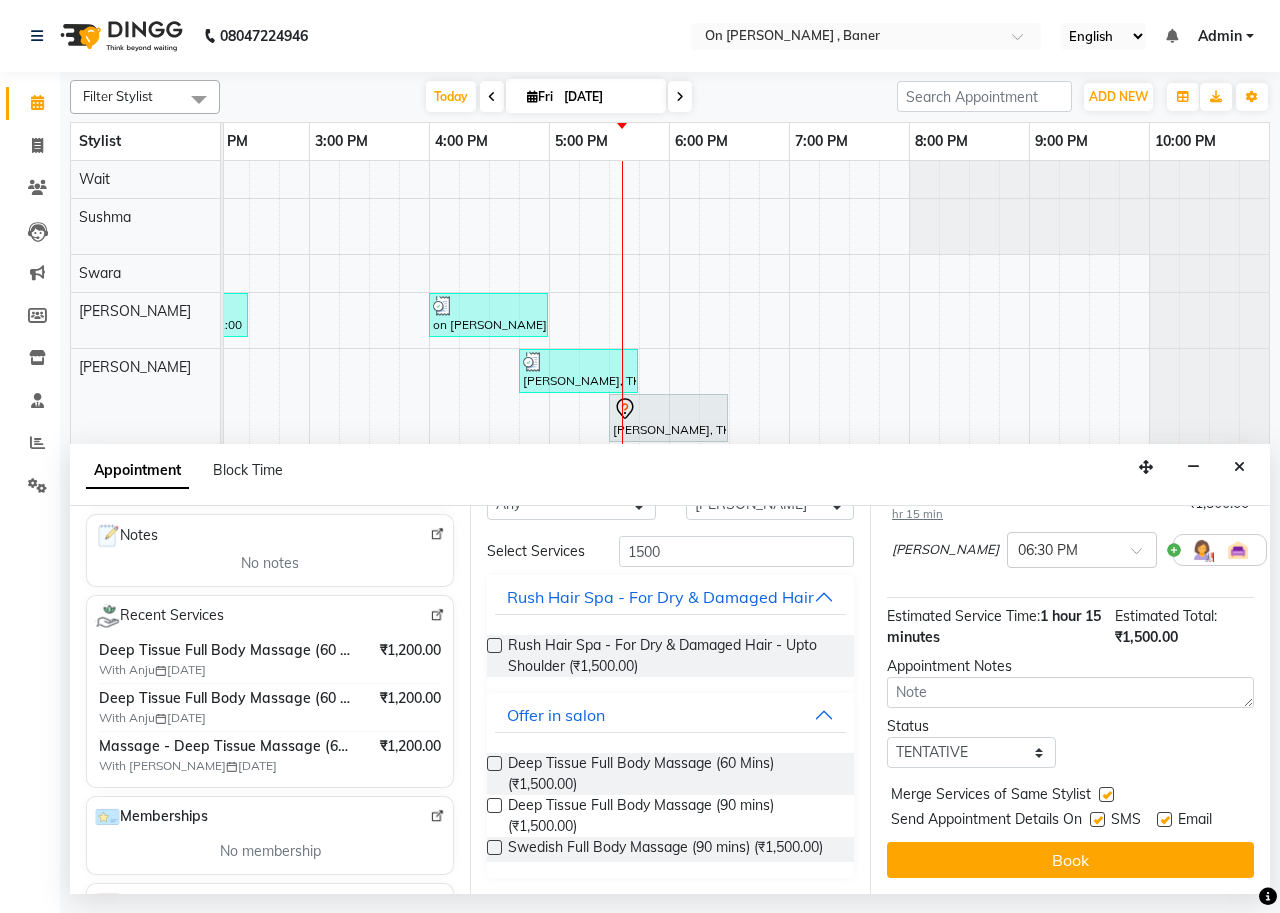 click on "SMS" at bounding box center (1123, 821) 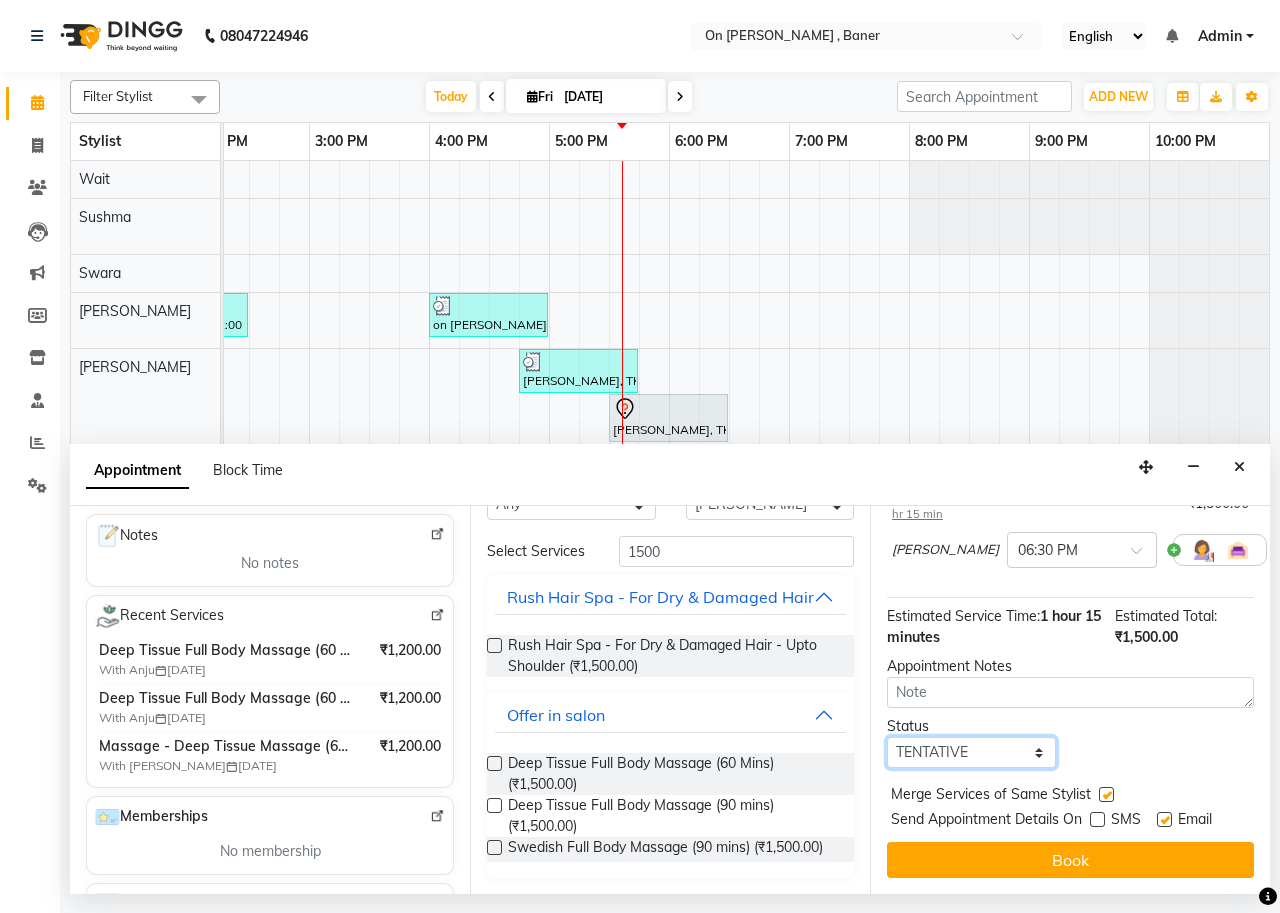 click on "Select TENTATIVE CONFIRM CHECK-IN UPCOMING" at bounding box center [971, 752] 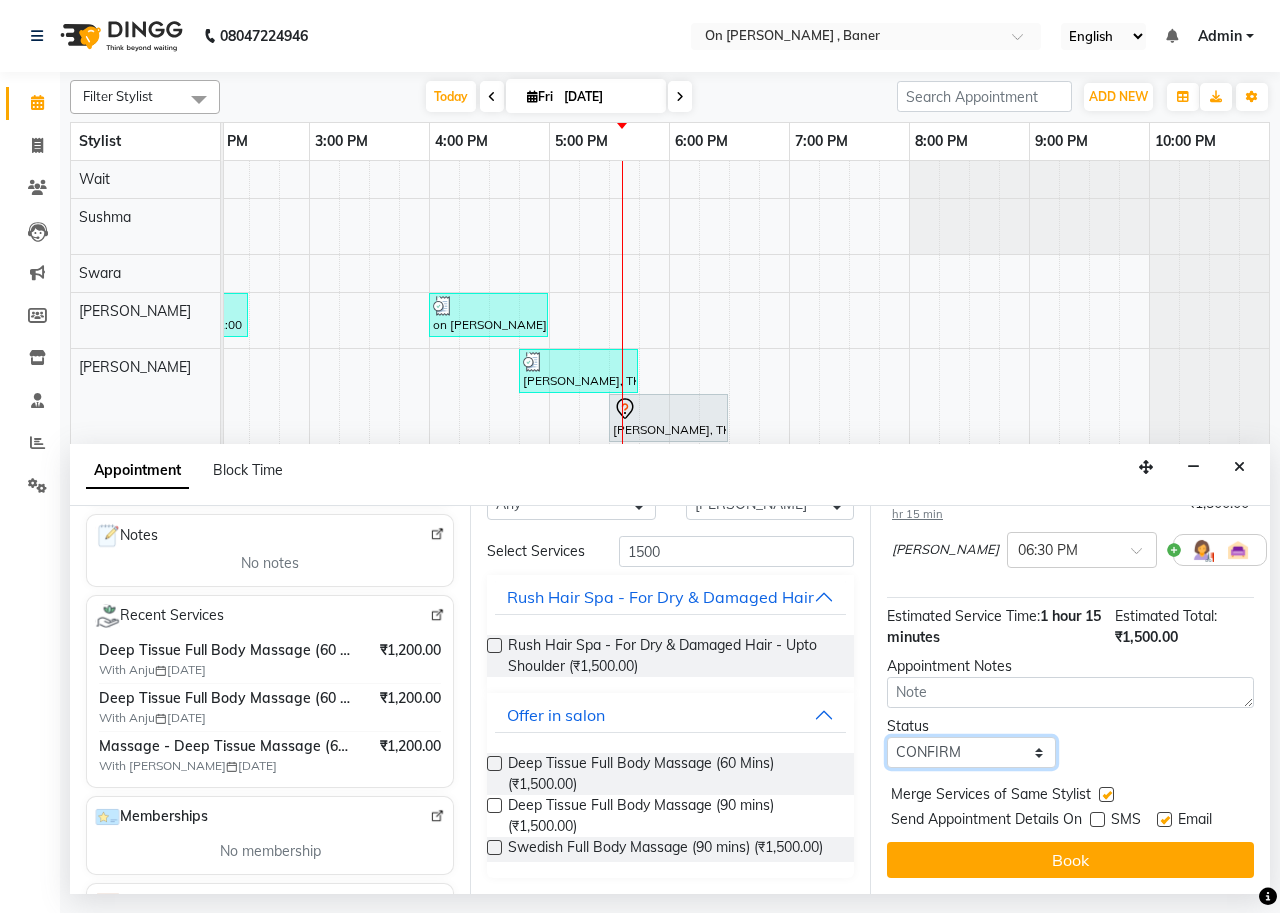 click on "Select TENTATIVE CONFIRM CHECK-IN UPCOMING" at bounding box center (971, 752) 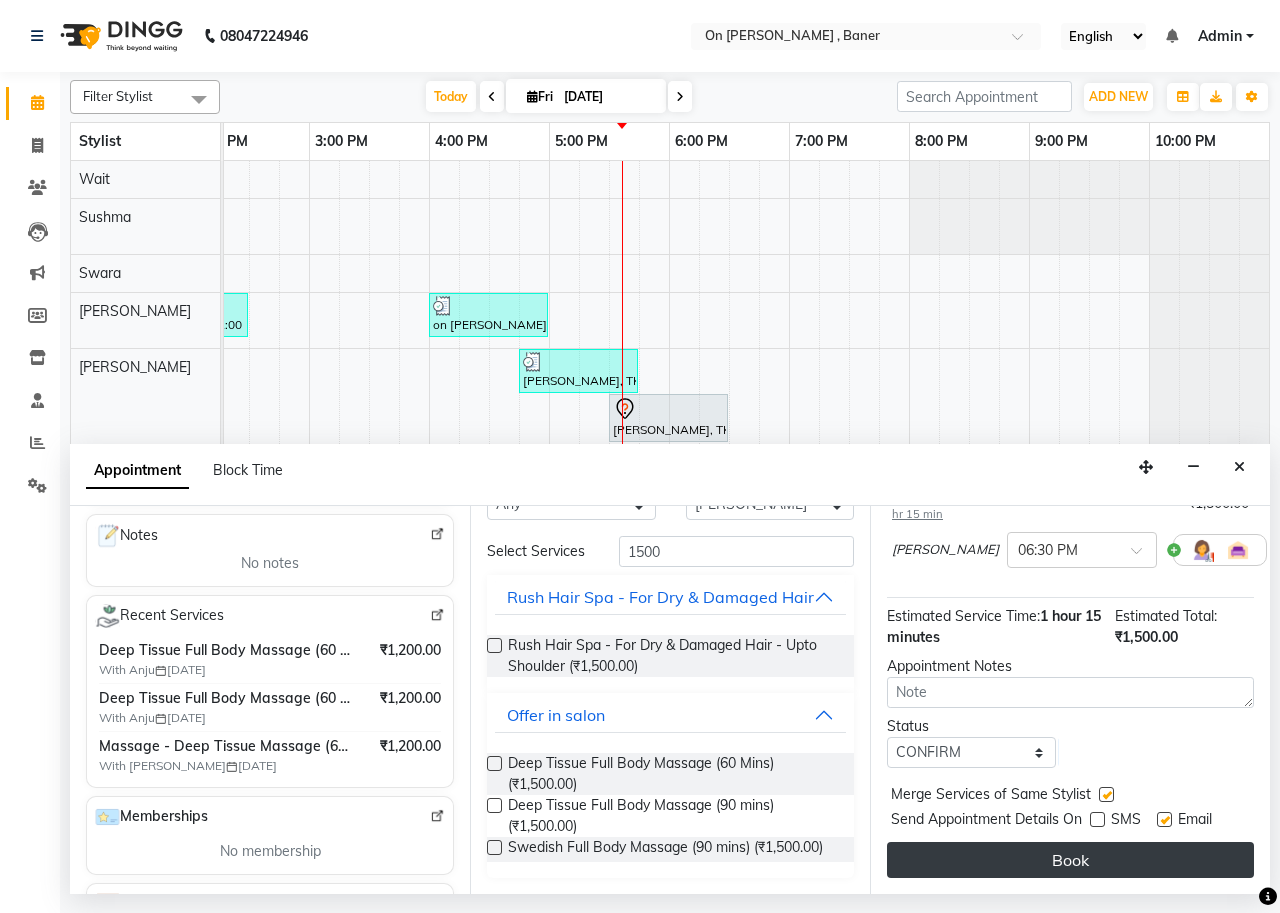 click on "Book" at bounding box center [1070, 860] 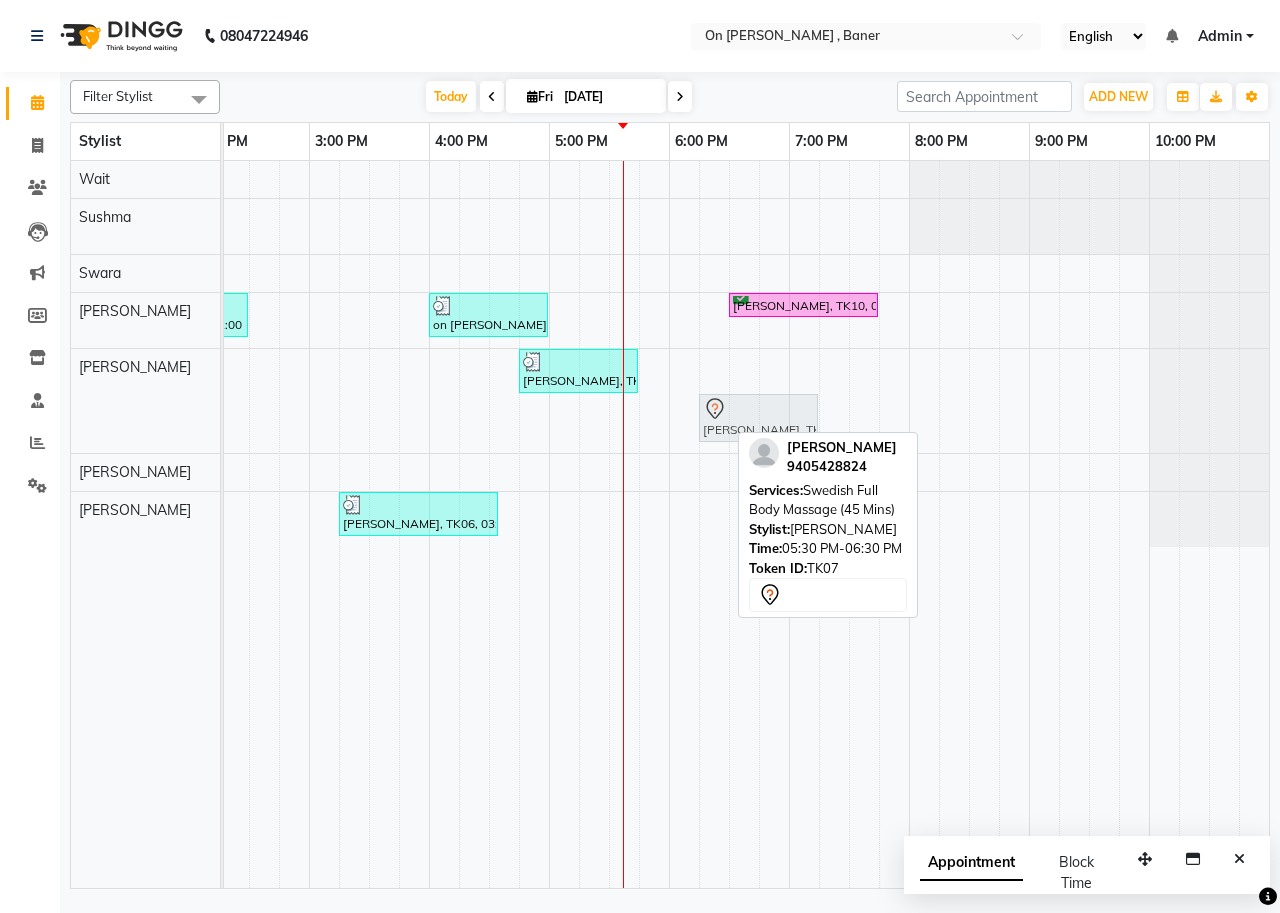 drag, startPoint x: 712, startPoint y: 434, endPoint x: 790, endPoint y: 403, distance: 83.9345 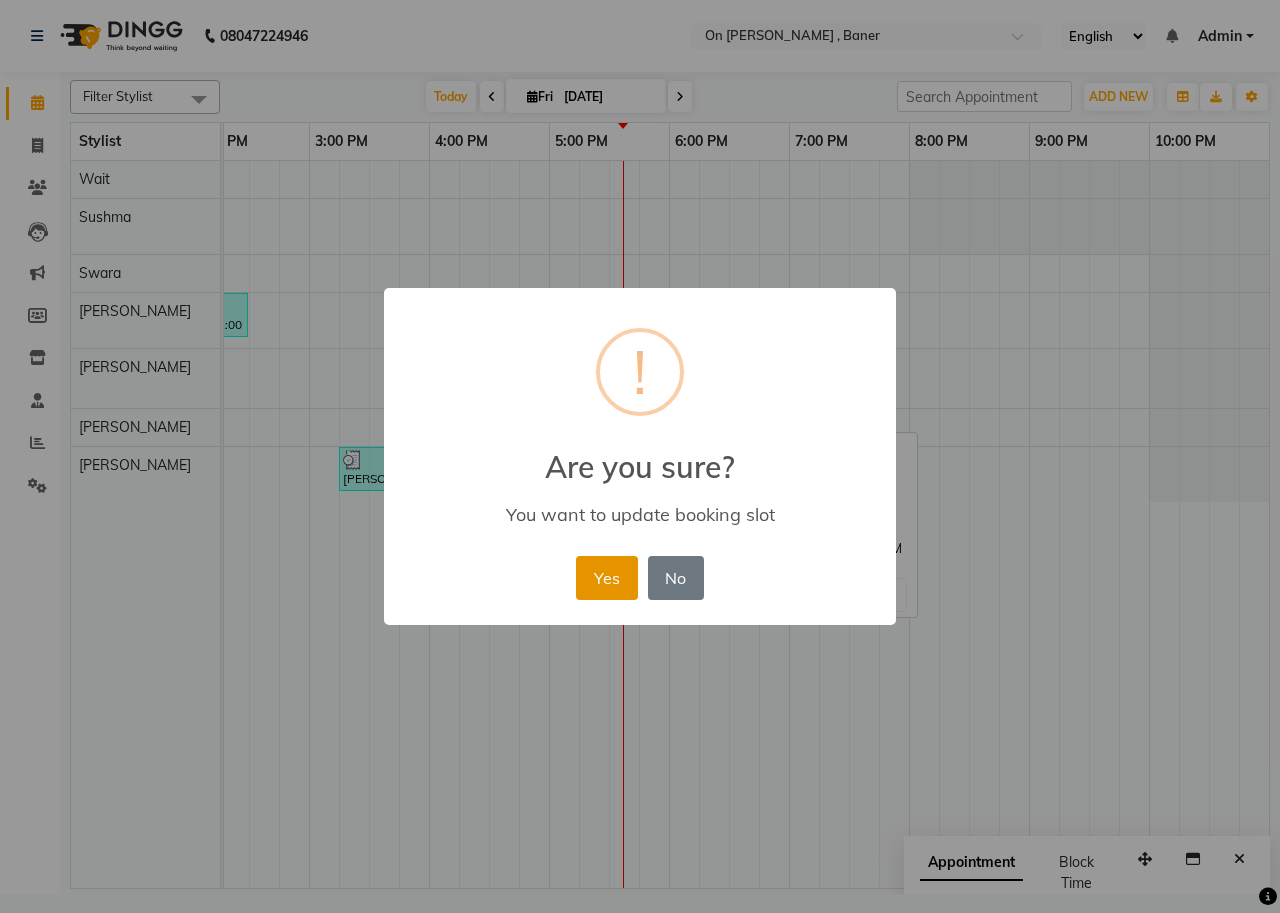 click on "Yes" at bounding box center (606, 578) 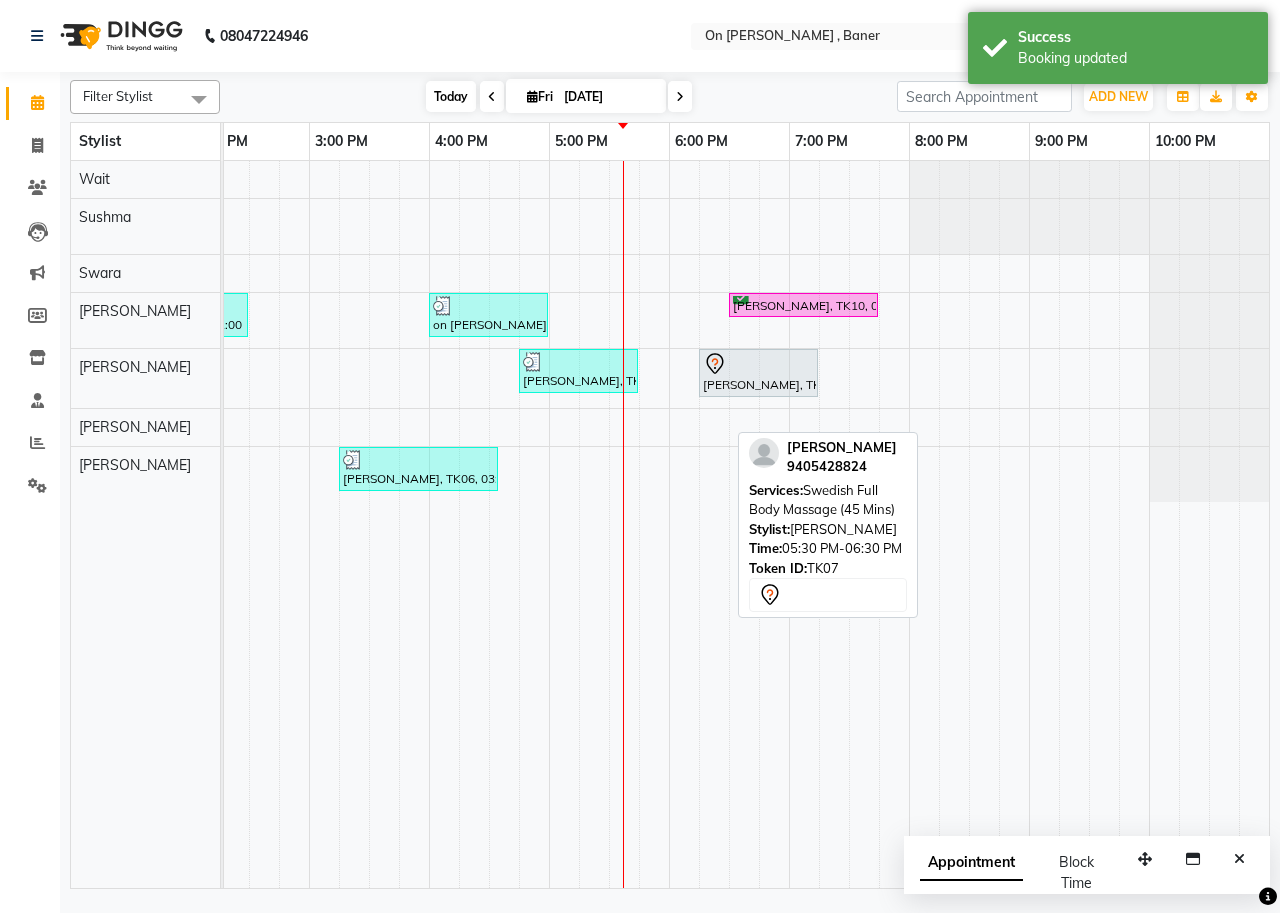click on "Today" at bounding box center (451, 96) 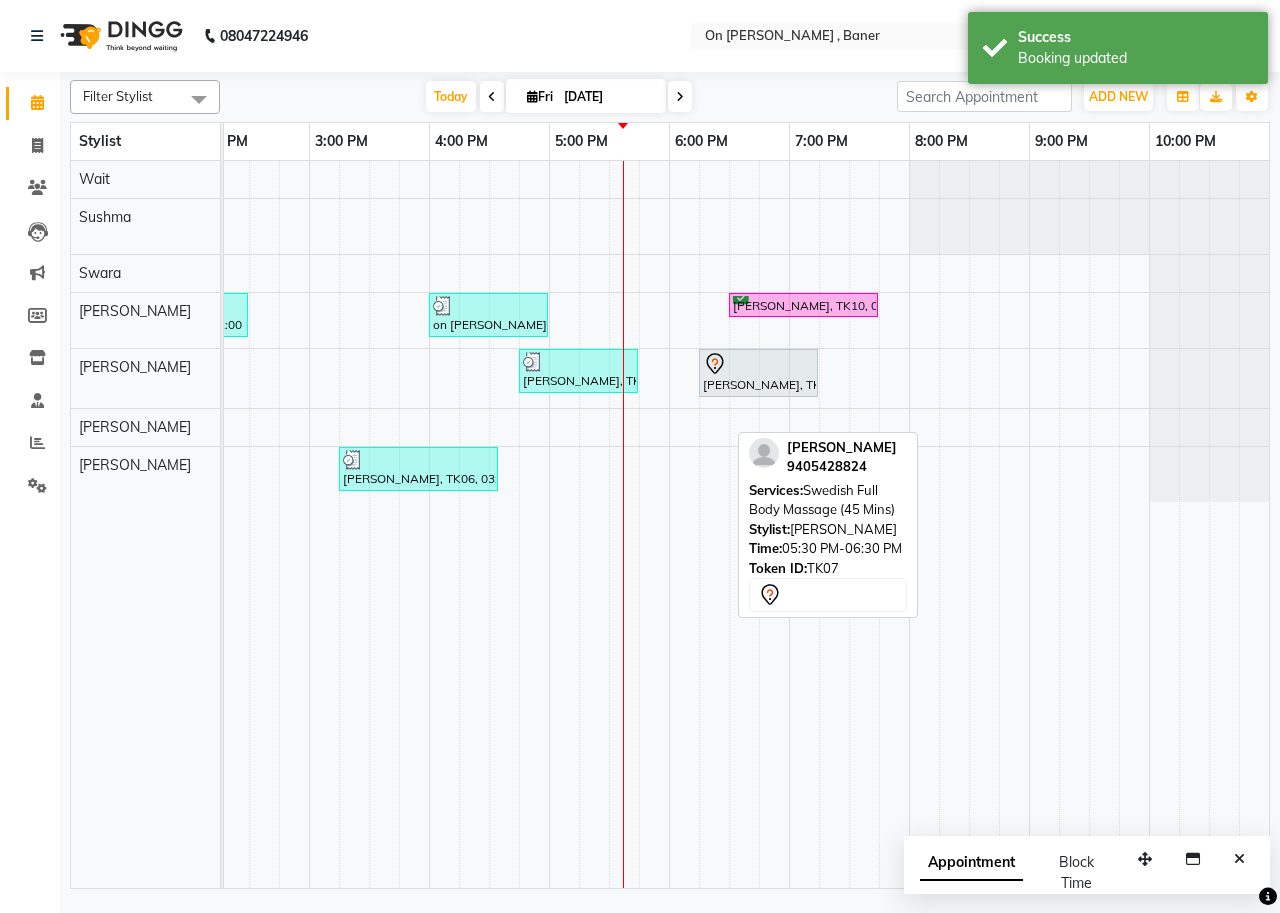 scroll, scrollTop: 0, scrollLeft: 755, axis: horizontal 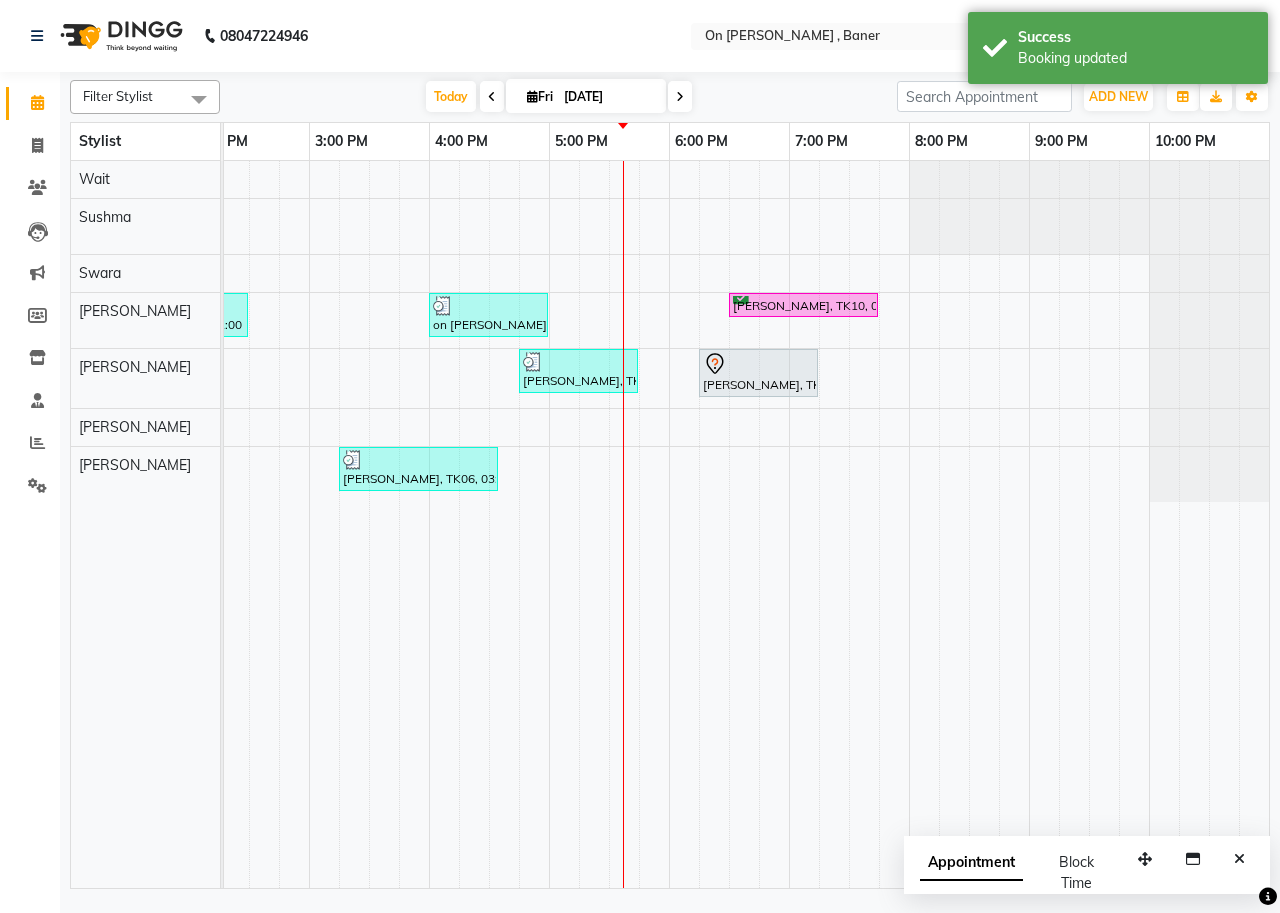 click on "[DATE]  [DATE]" at bounding box center [558, 97] 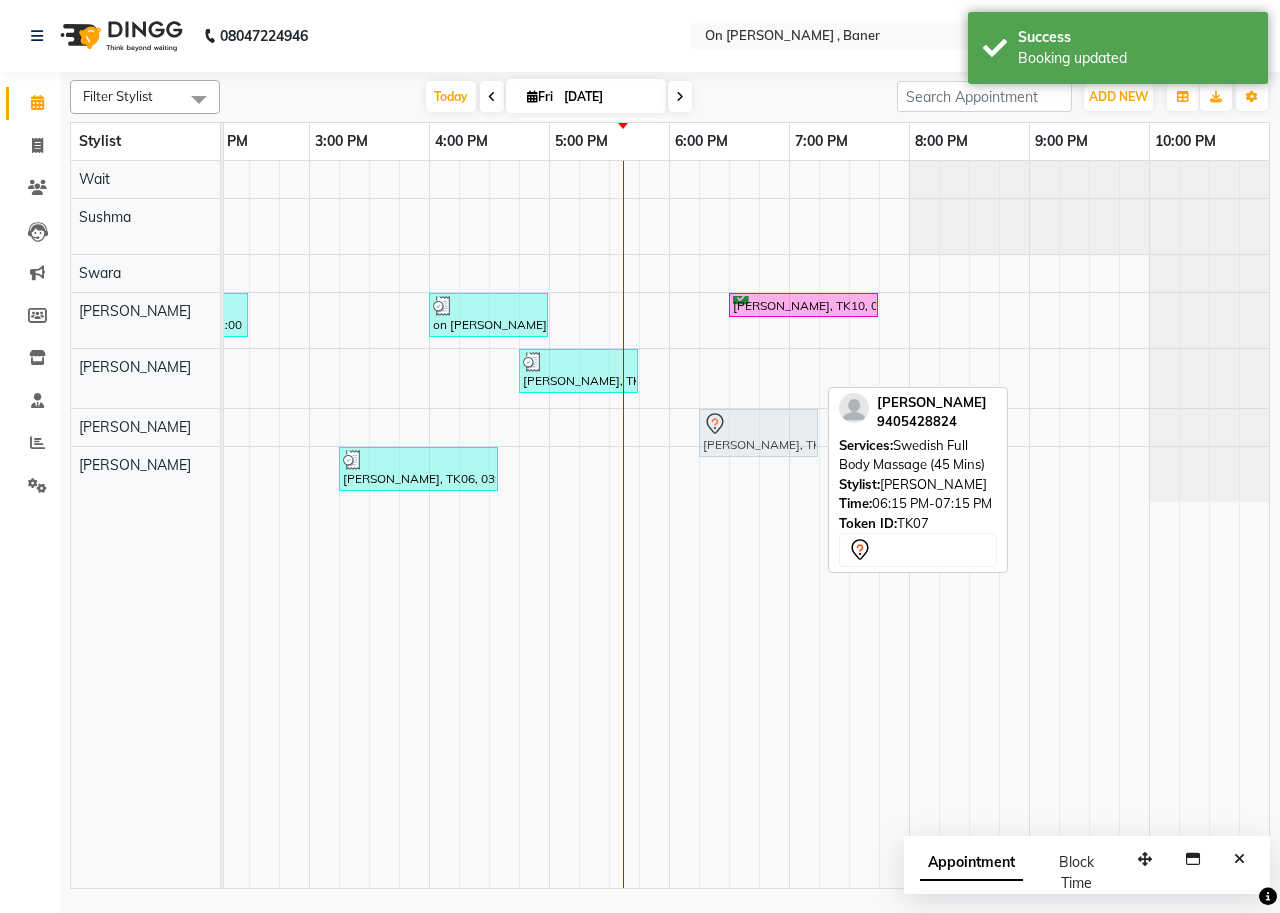 drag, startPoint x: 778, startPoint y: 384, endPoint x: 775, endPoint y: 423, distance: 39.115215 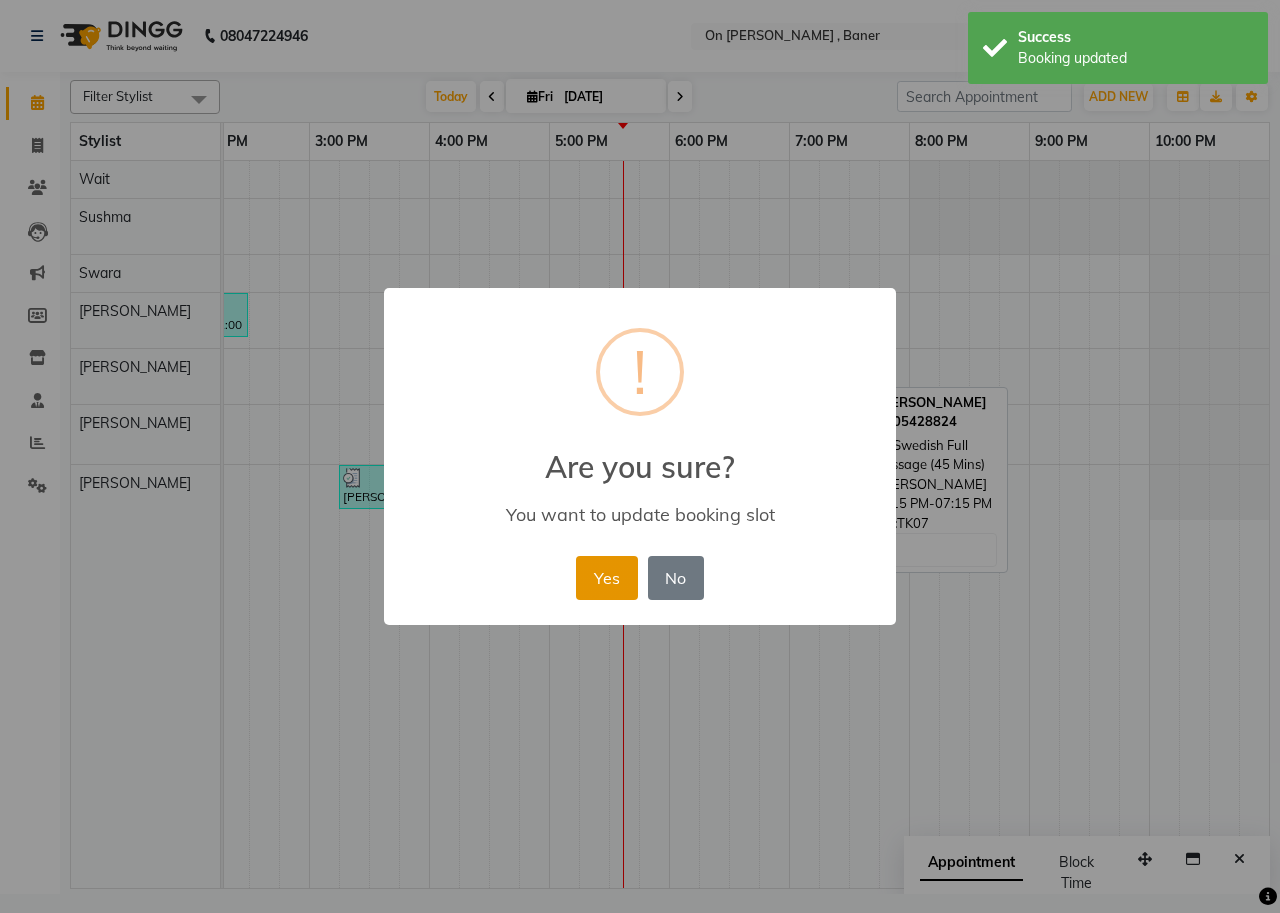 click on "Yes" at bounding box center (606, 578) 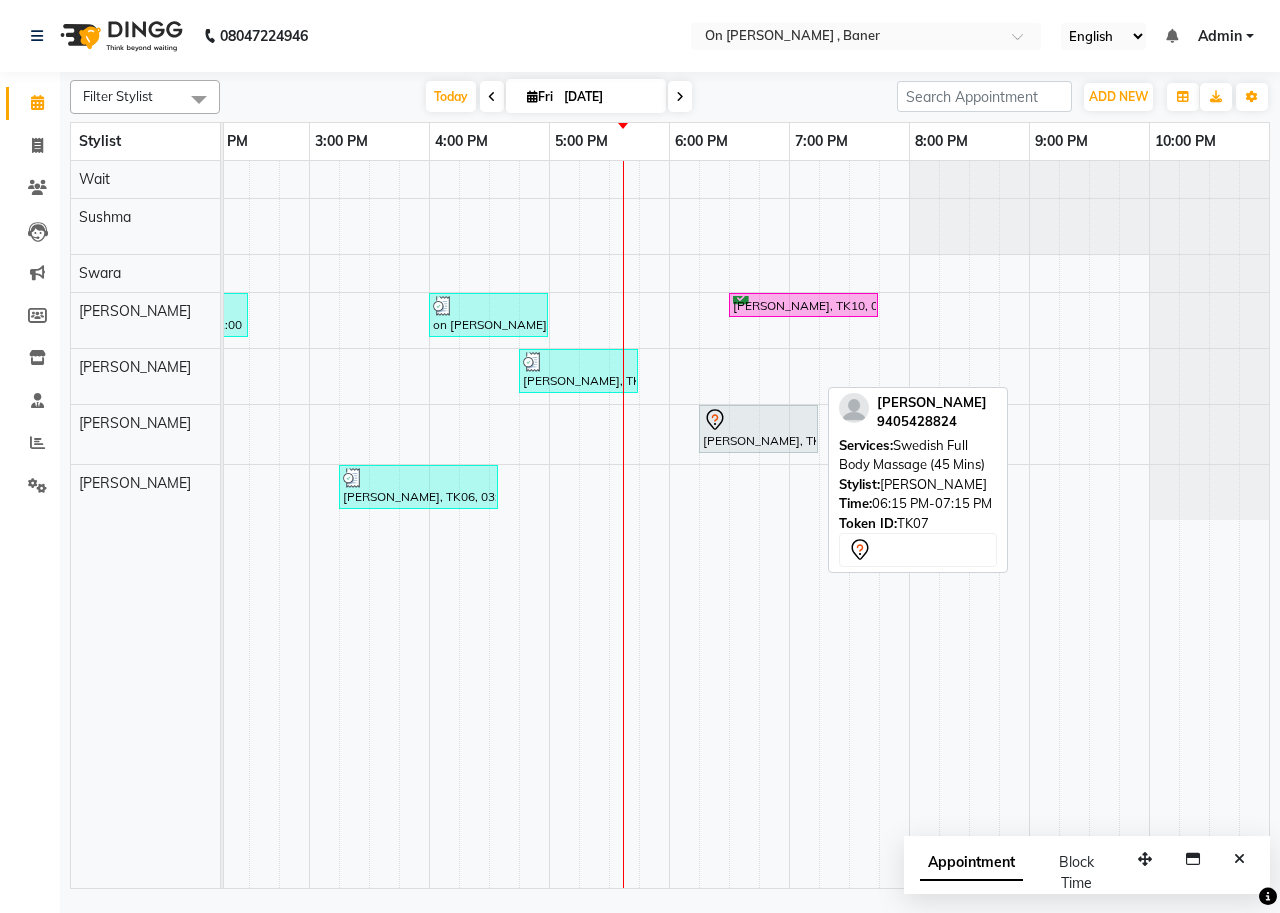 scroll, scrollTop: 0, scrollLeft: 539, axis: horizontal 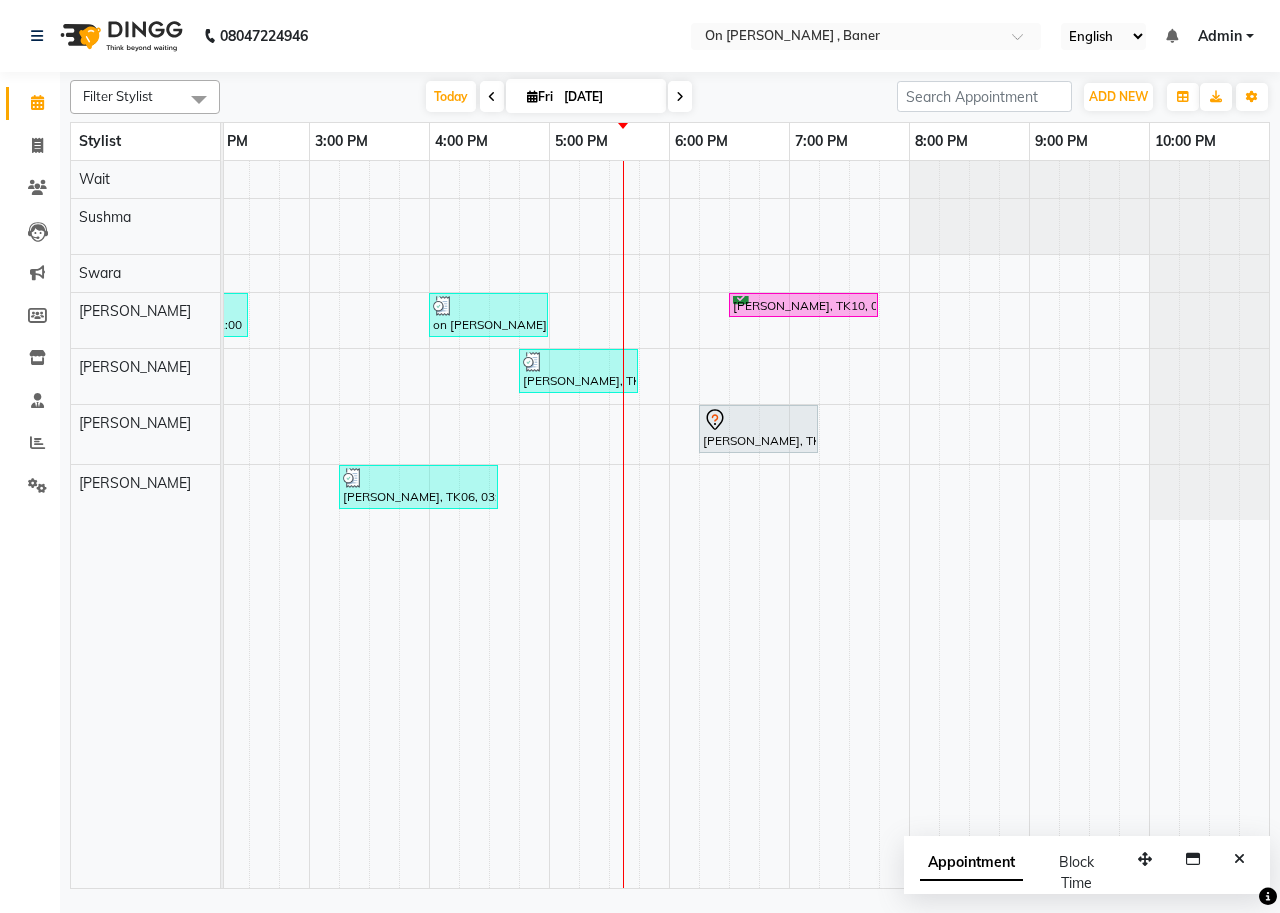 click on "[DATE]  [DATE]" at bounding box center [558, 97] 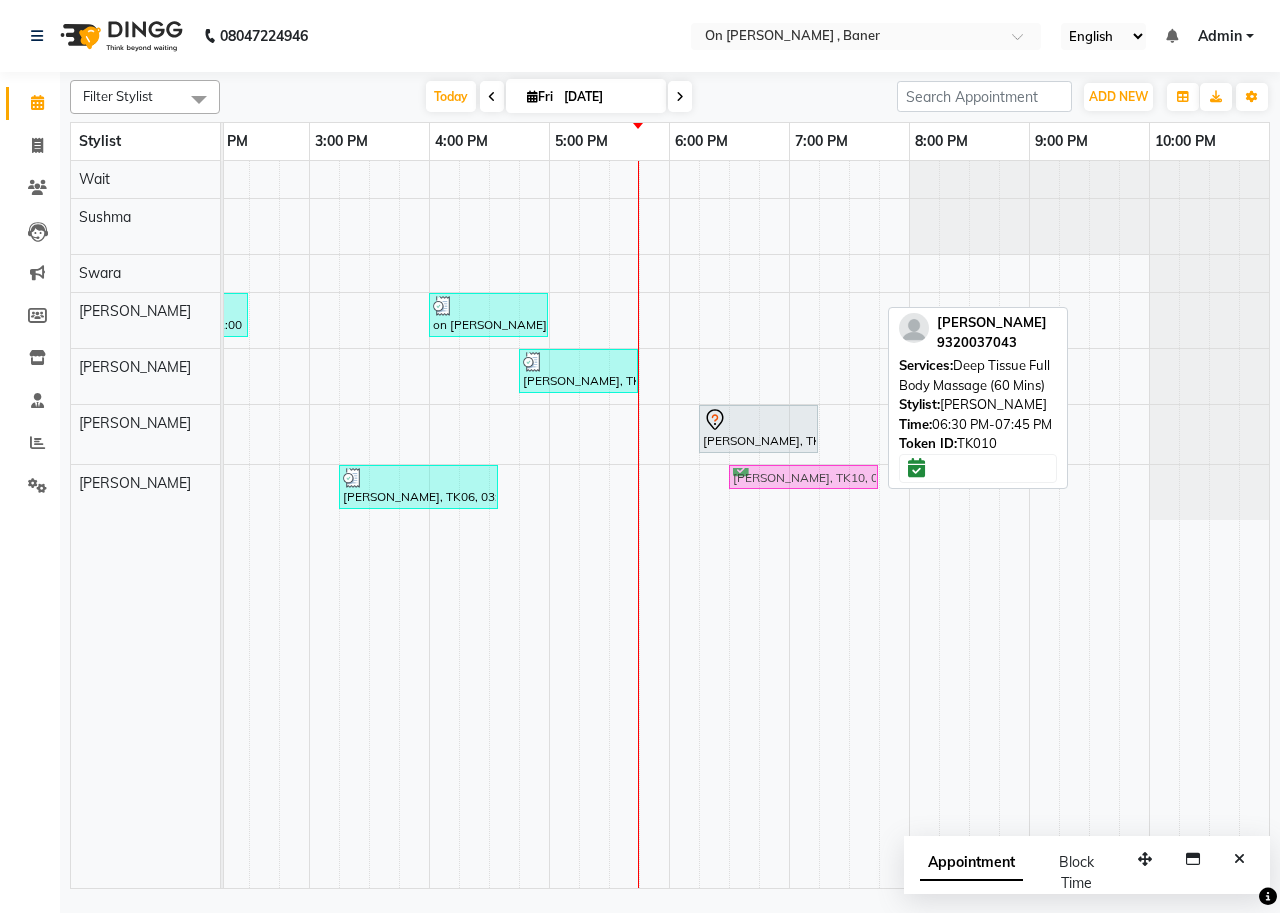 drag, startPoint x: 790, startPoint y: 299, endPoint x: 795, endPoint y: 479, distance: 180.06943 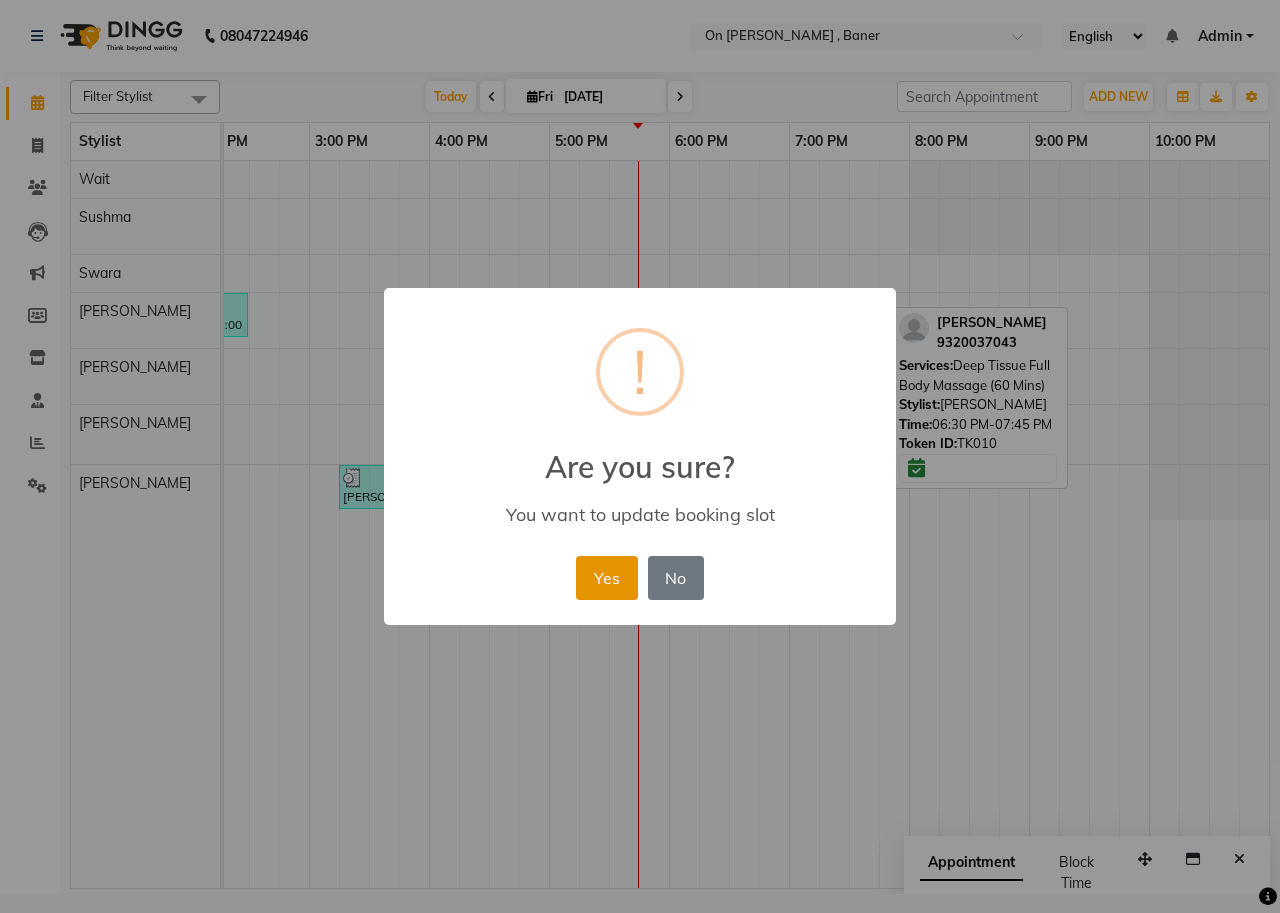 click on "Yes" at bounding box center [606, 578] 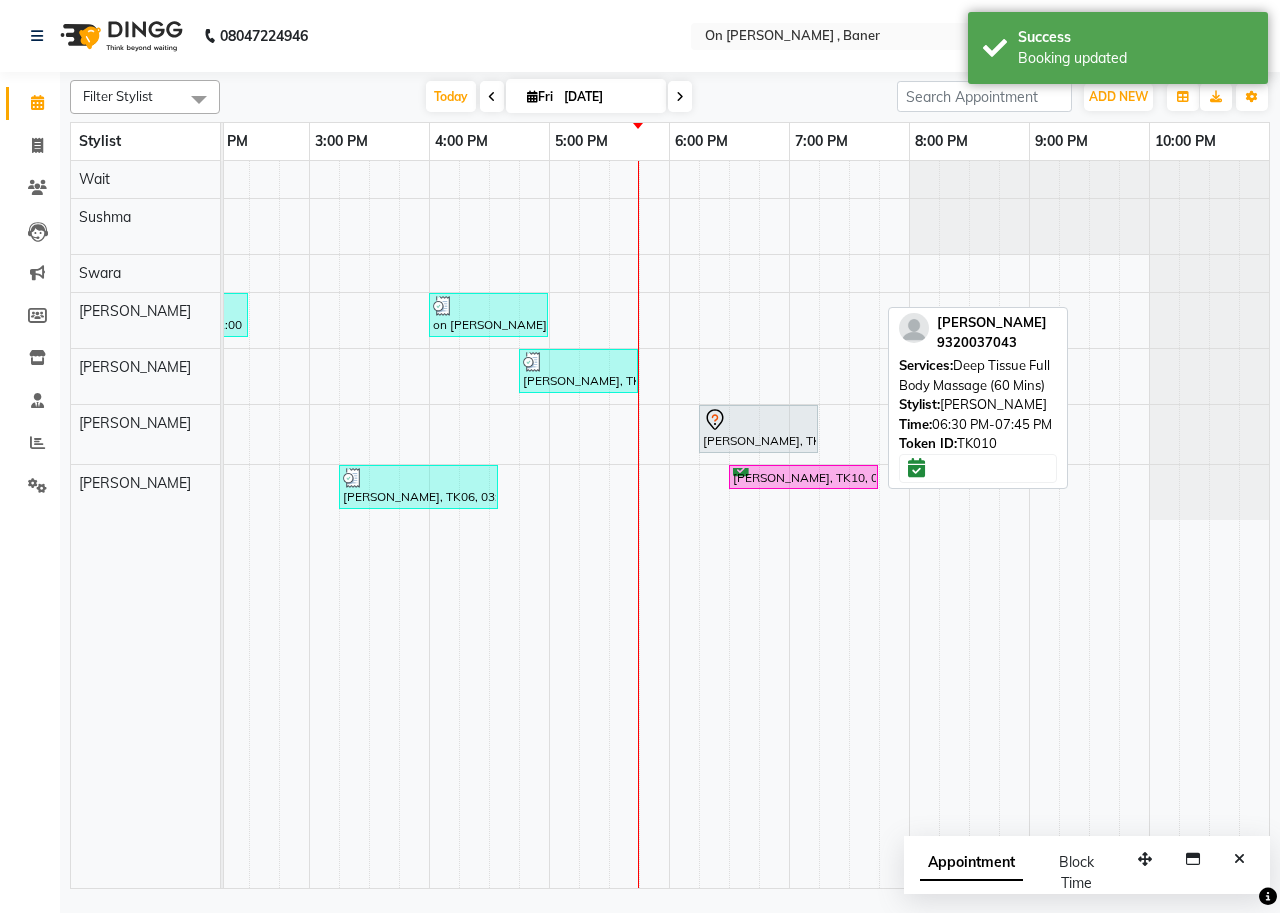 click on "[PERSON_NAME], TK05, 01:15 PM-01:30 PM, Hair - Hair Wash ([DEMOGRAPHIC_DATA])     [PERSON_NAME], TK01, 11:45 AM-01:00 PM, Swedish Full Body Massage different oil (60 Mins)      [PERSON_NAME], TK04, 01:00 PM-02:30 PM, Massage - Deep Tissue Massage (90 Min)     on [PERSON_NAME] [PERSON_NAME], TK08, 04:00 PM-05:00 PM, Swedish Full Body Massage (45 Mins)      owner [PERSON_NAME], TK03, 12:00 PM-01:15 PM, Swedish Full Body Massage different oil (60 Mins)      [PERSON_NAME], TK09, 04:45 PM-05:45 PM, Massage - Deep Tissue Massage (60 Min)             [PERSON_NAME], TK07, 06:15 PM-07:15 PM, Swedish Full Body Massage (45 Mins)      [PERSON_NAME], TK02, 12:00 PM-01:15 PM, Swedish Full Body Massage different oil (60 Mins)      [PERSON_NAME], TK06, 03:15 PM-04:35 PM, Massage -Swedish  Massage (60 Min),Cream      [PERSON_NAME], TK10, 06:30 PM-07:45 PM,  Deep Tissue Full Body Massage (60 Mins)" at bounding box center [369, 524] 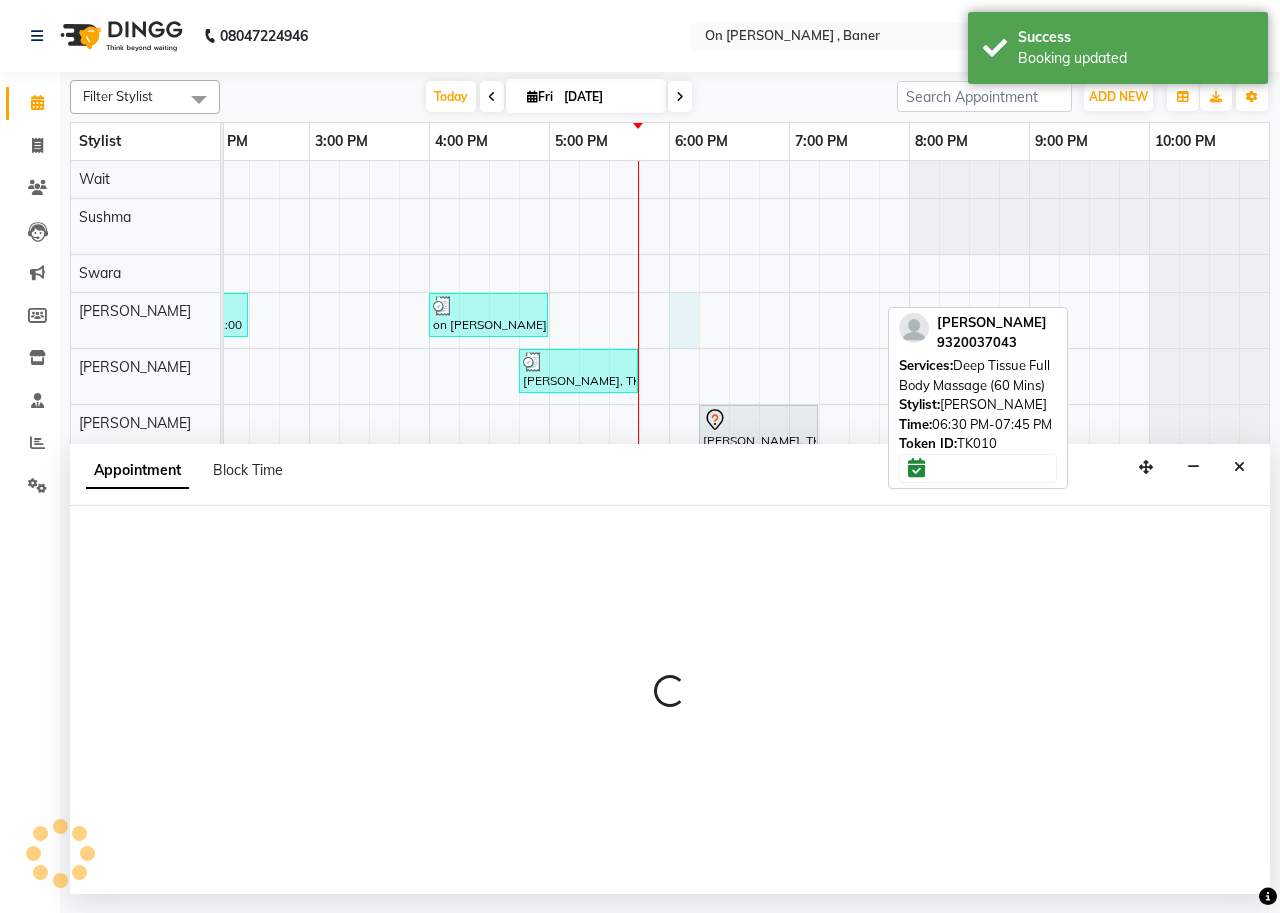 select on "25558" 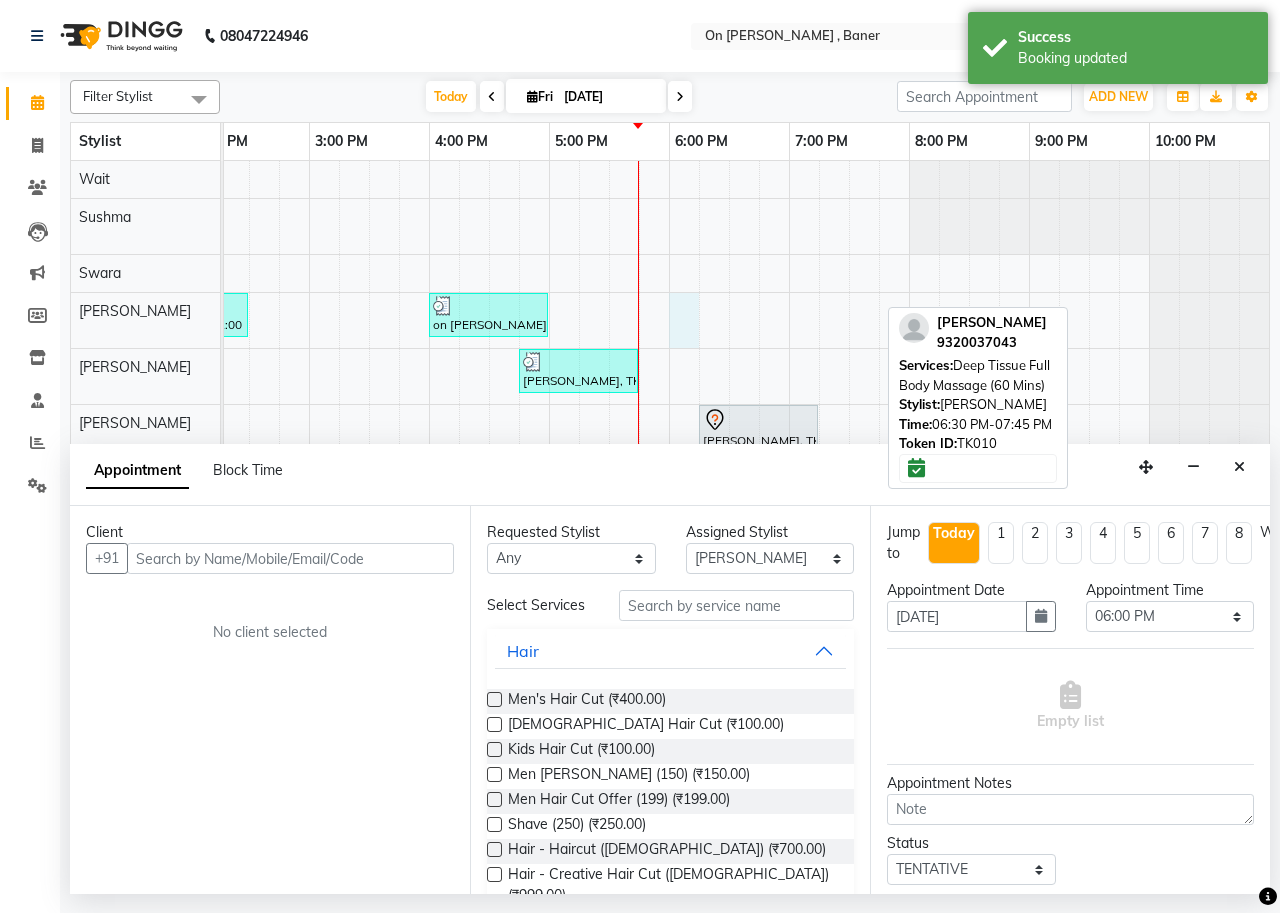 click at bounding box center [290, 558] 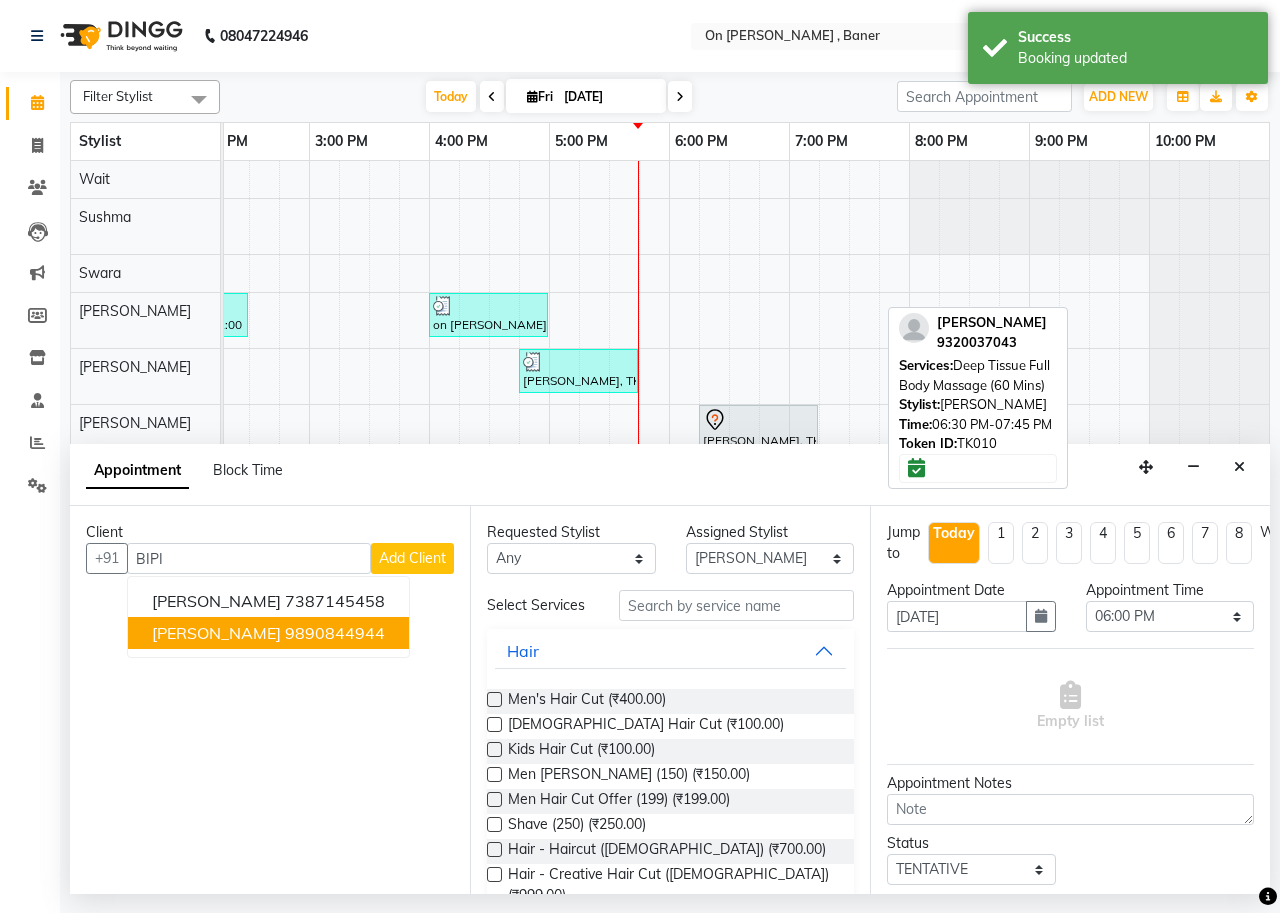 click on "9890844944" at bounding box center (335, 633) 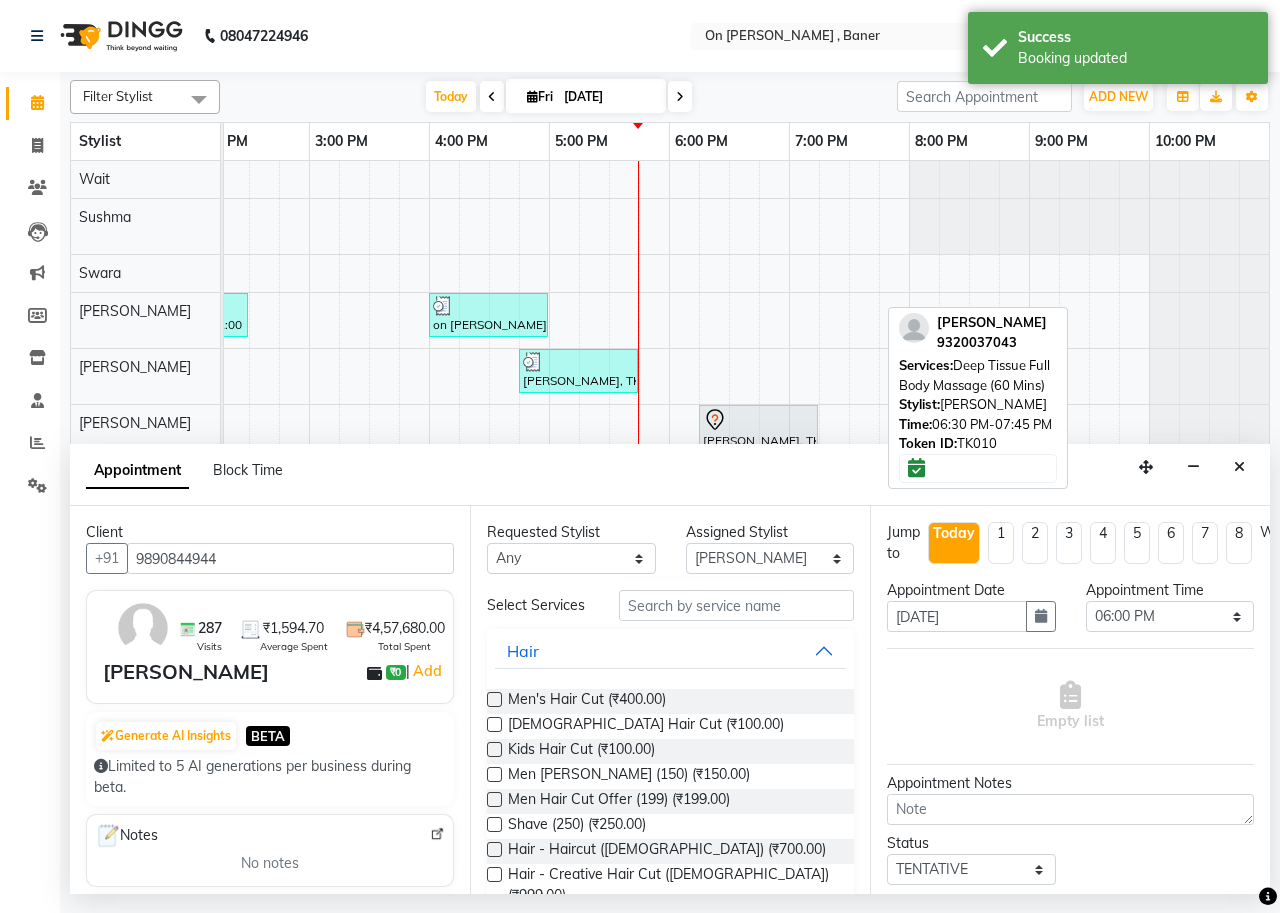 type on "9890844944" 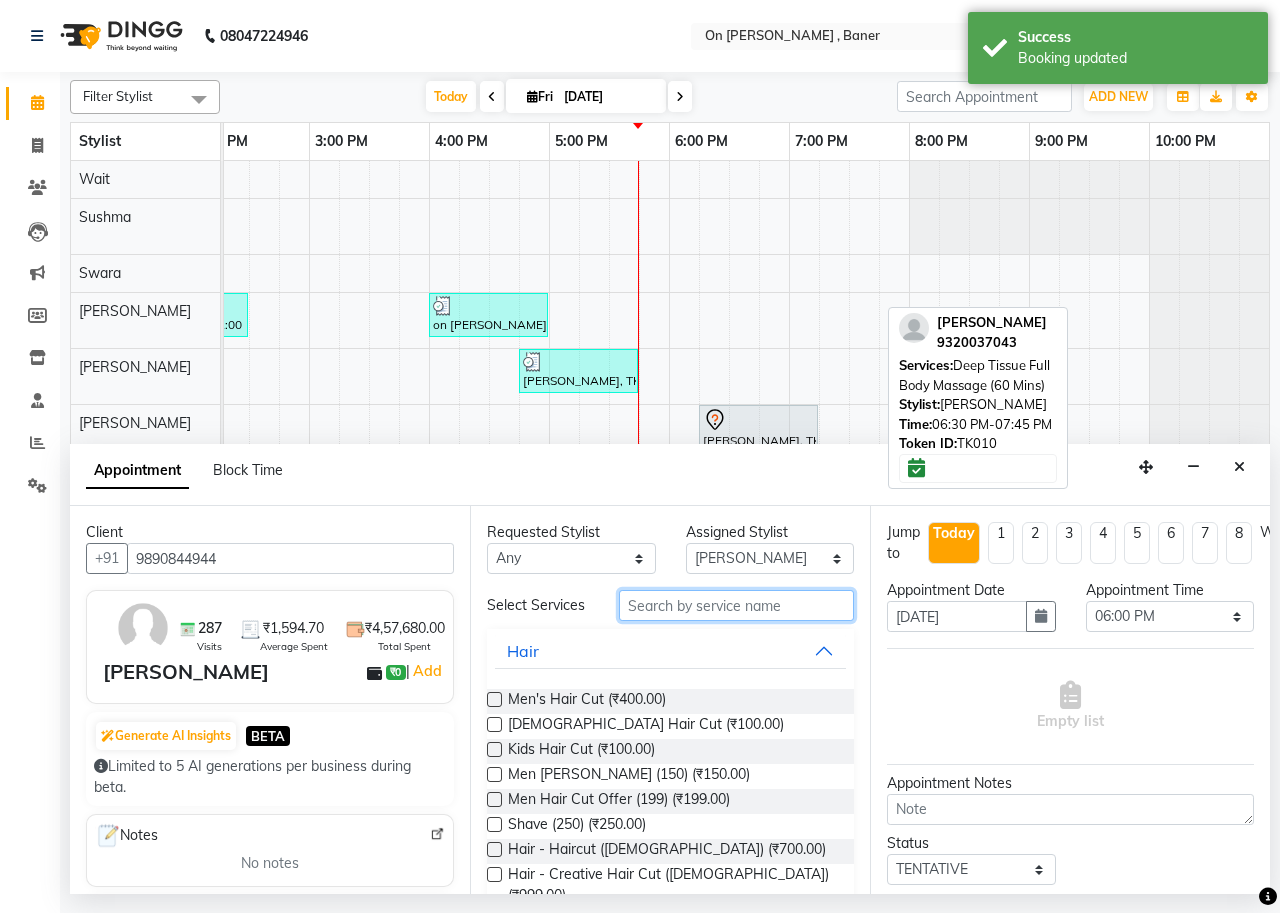 click at bounding box center (736, 605) 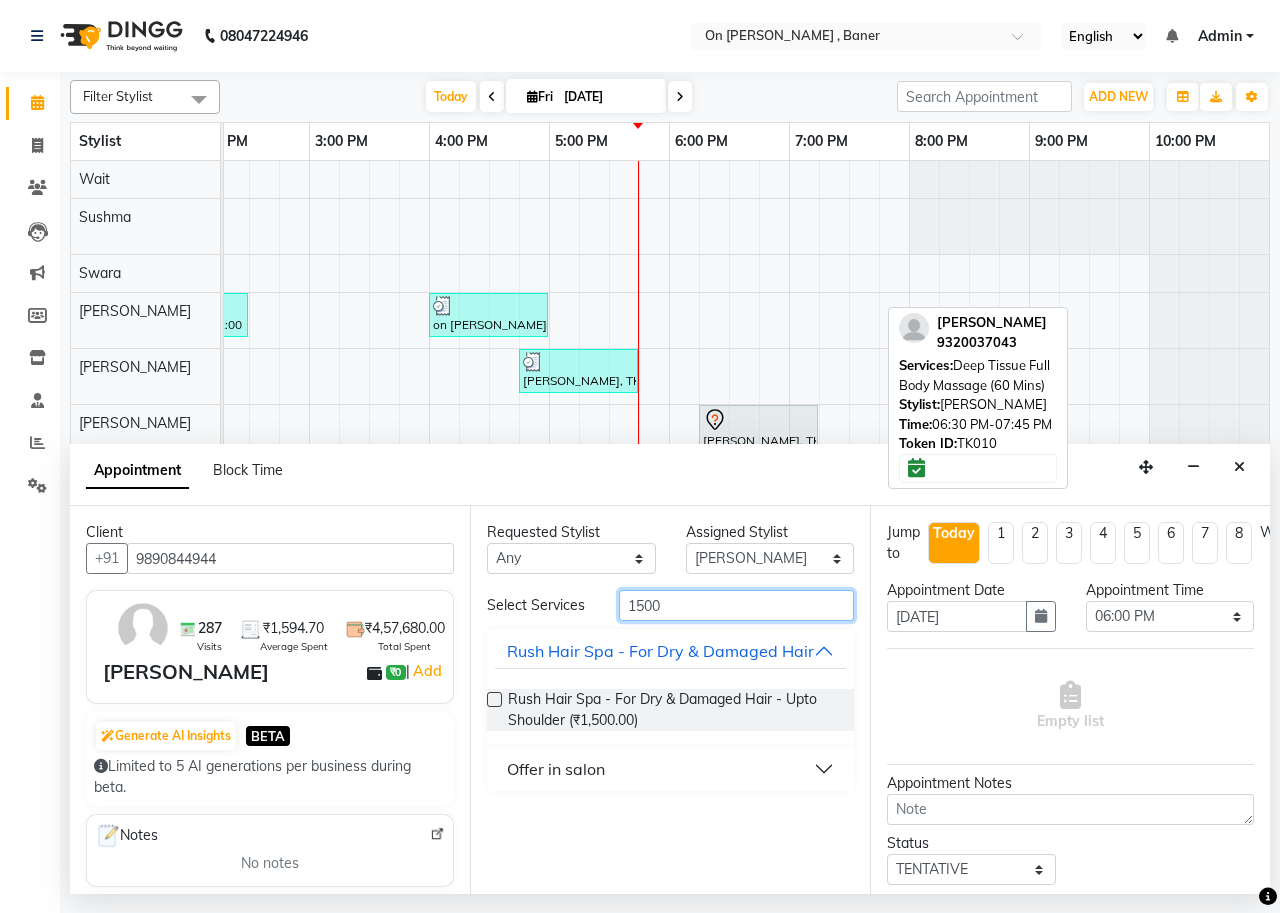 type on "1500" 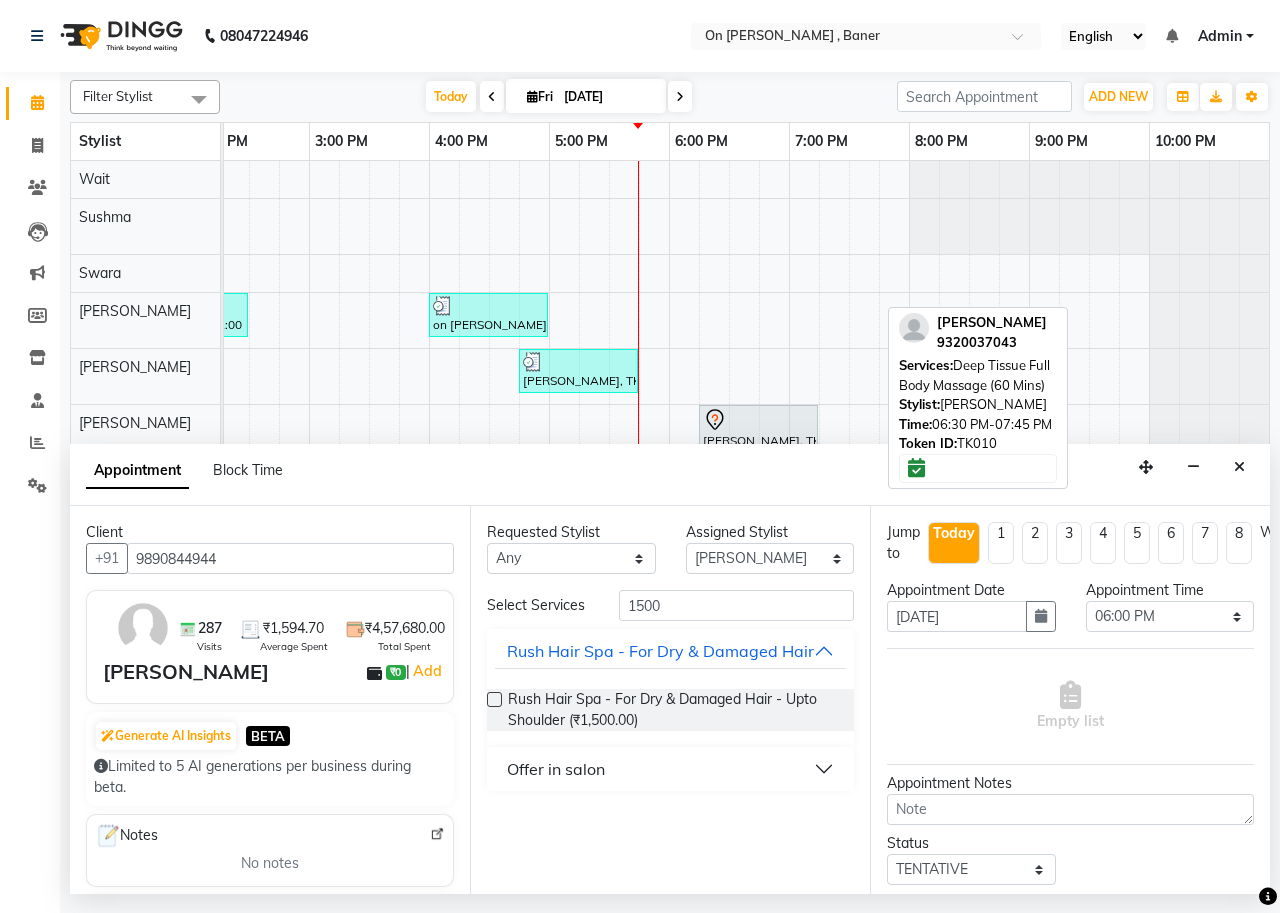 click on "Offer in salon" at bounding box center (556, 769) 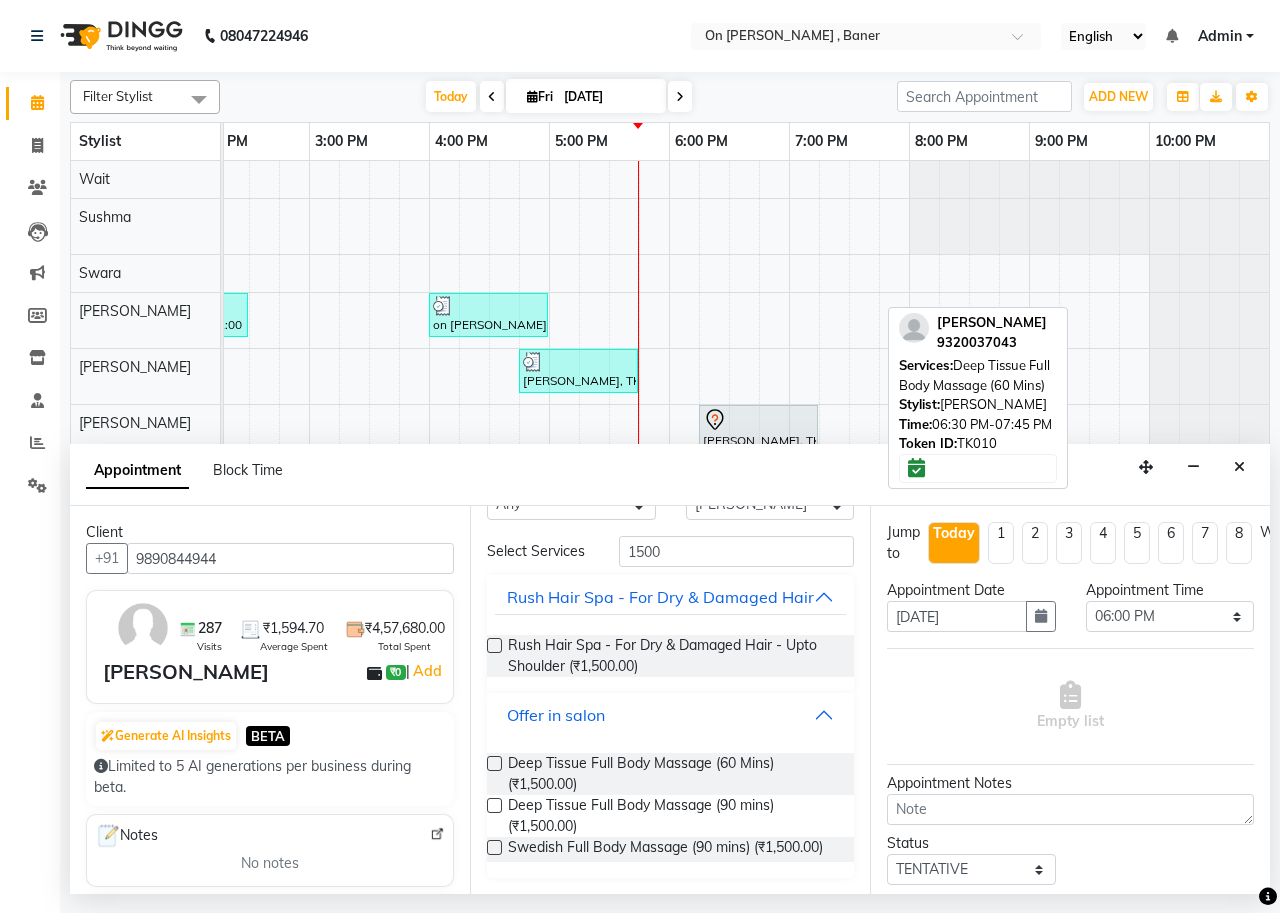 scroll, scrollTop: 100, scrollLeft: 0, axis: vertical 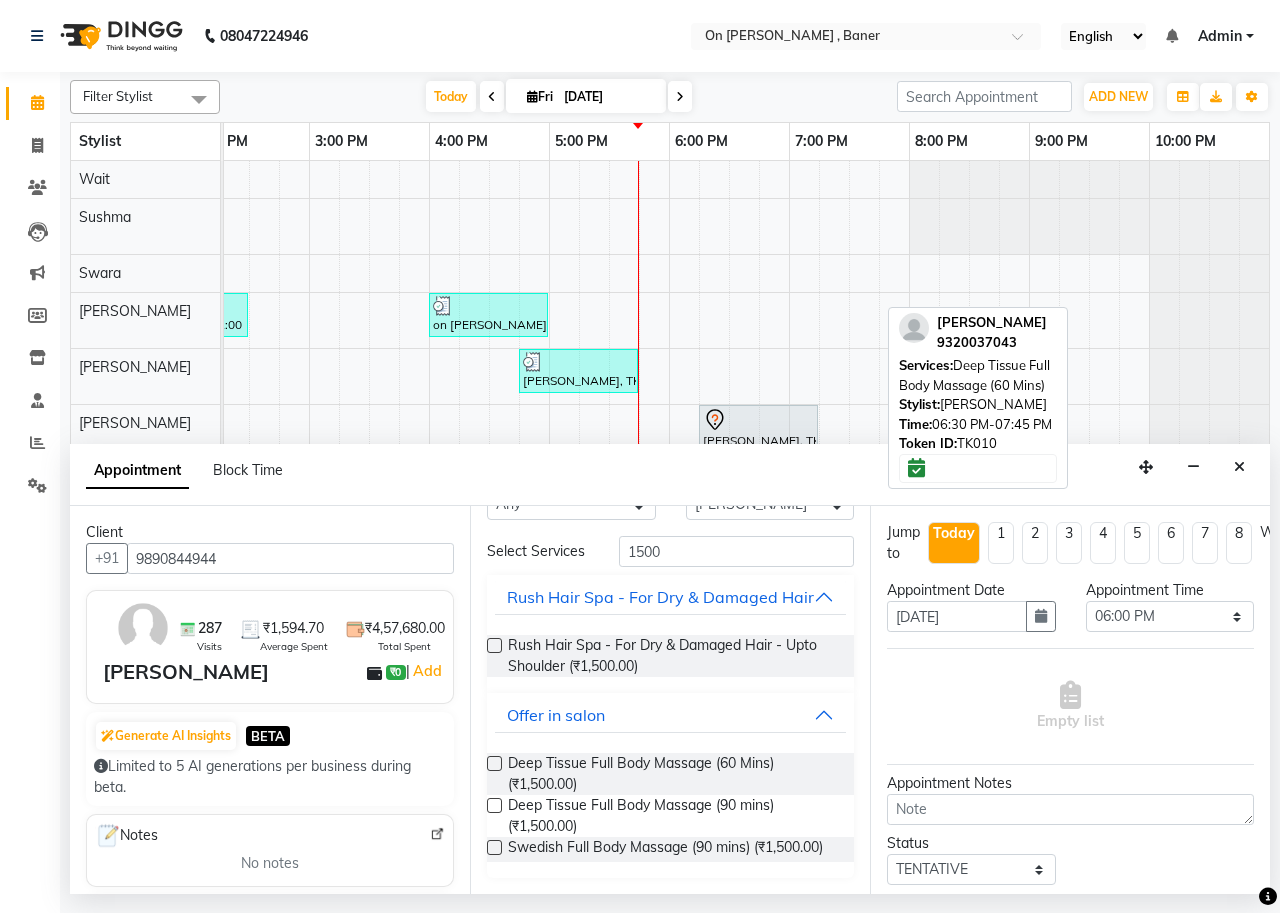 click on "Deep Tissue Full Body Massage (90 mins)  (₹1,500.00)" at bounding box center [673, 816] 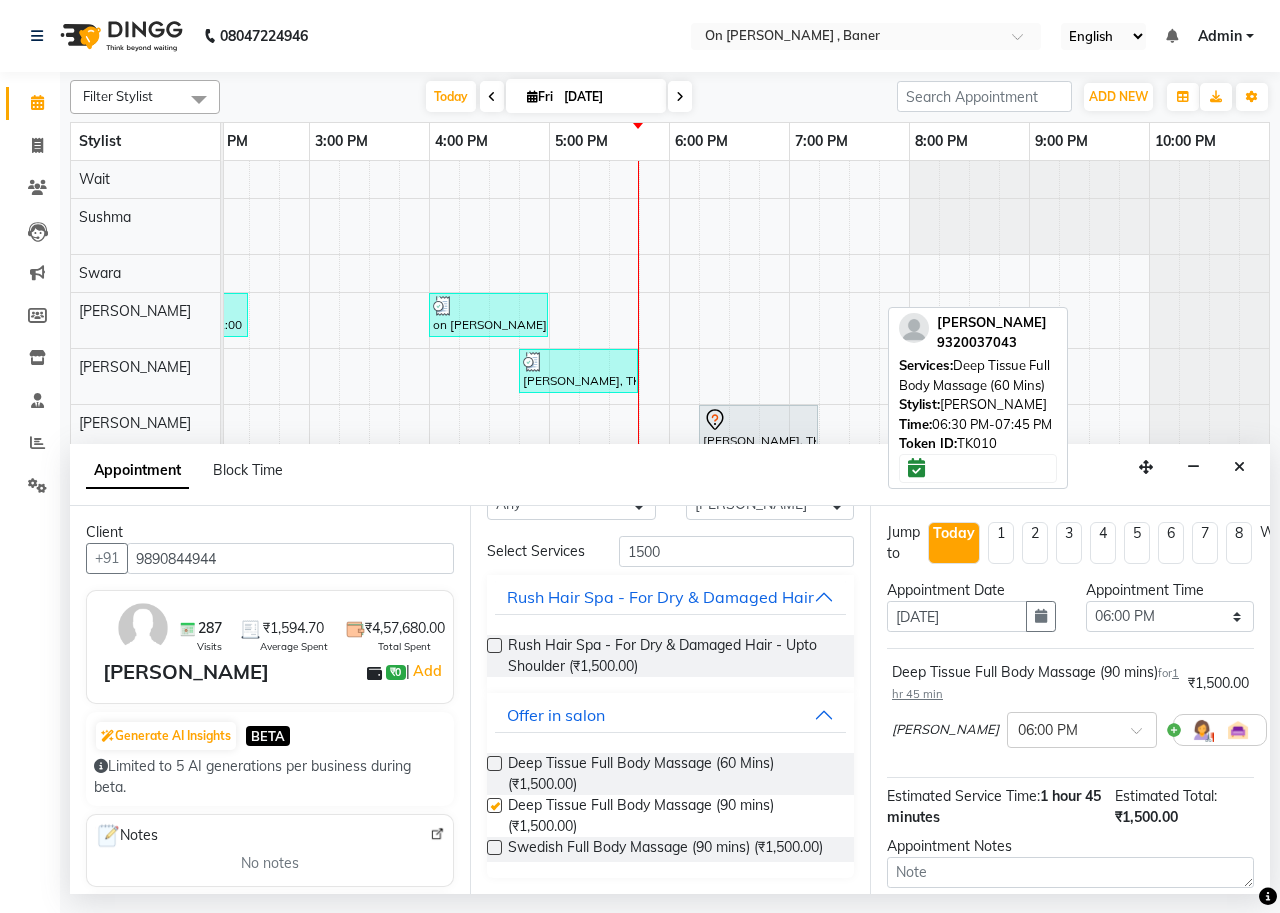 checkbox on "false" 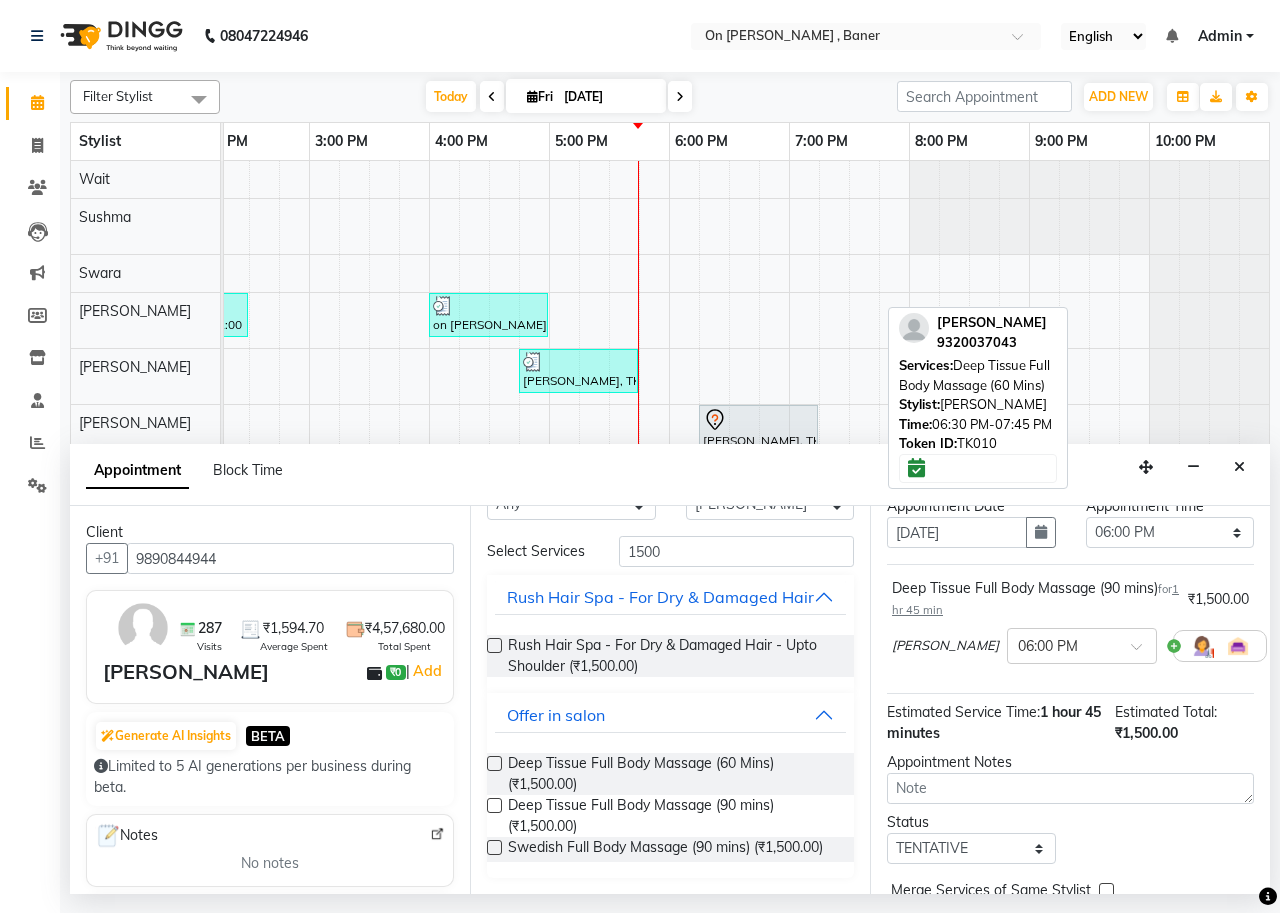 scroll, scrollTop: 197, scrollLeft: 0, axis: vertical 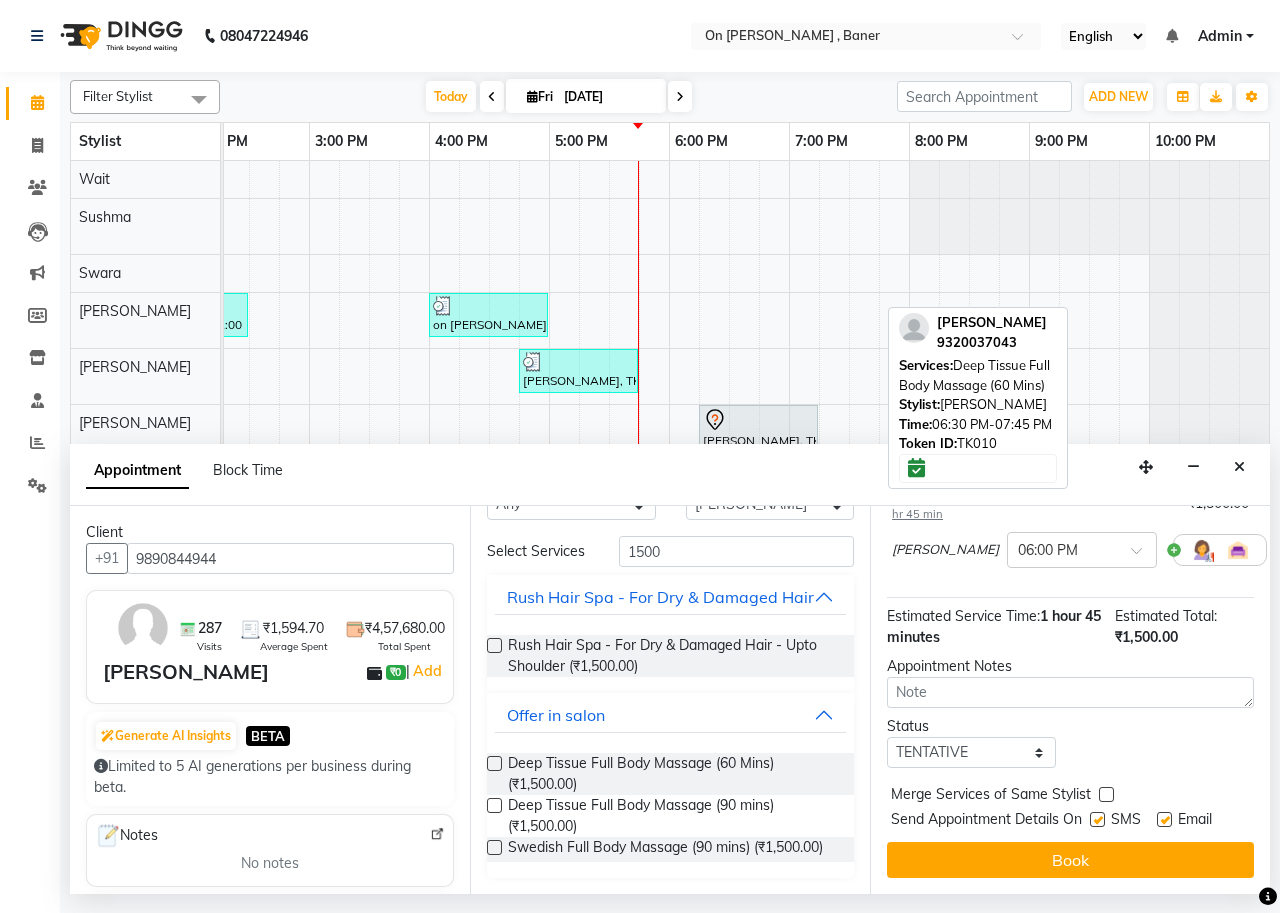 click at bounding box center (1106, 794) 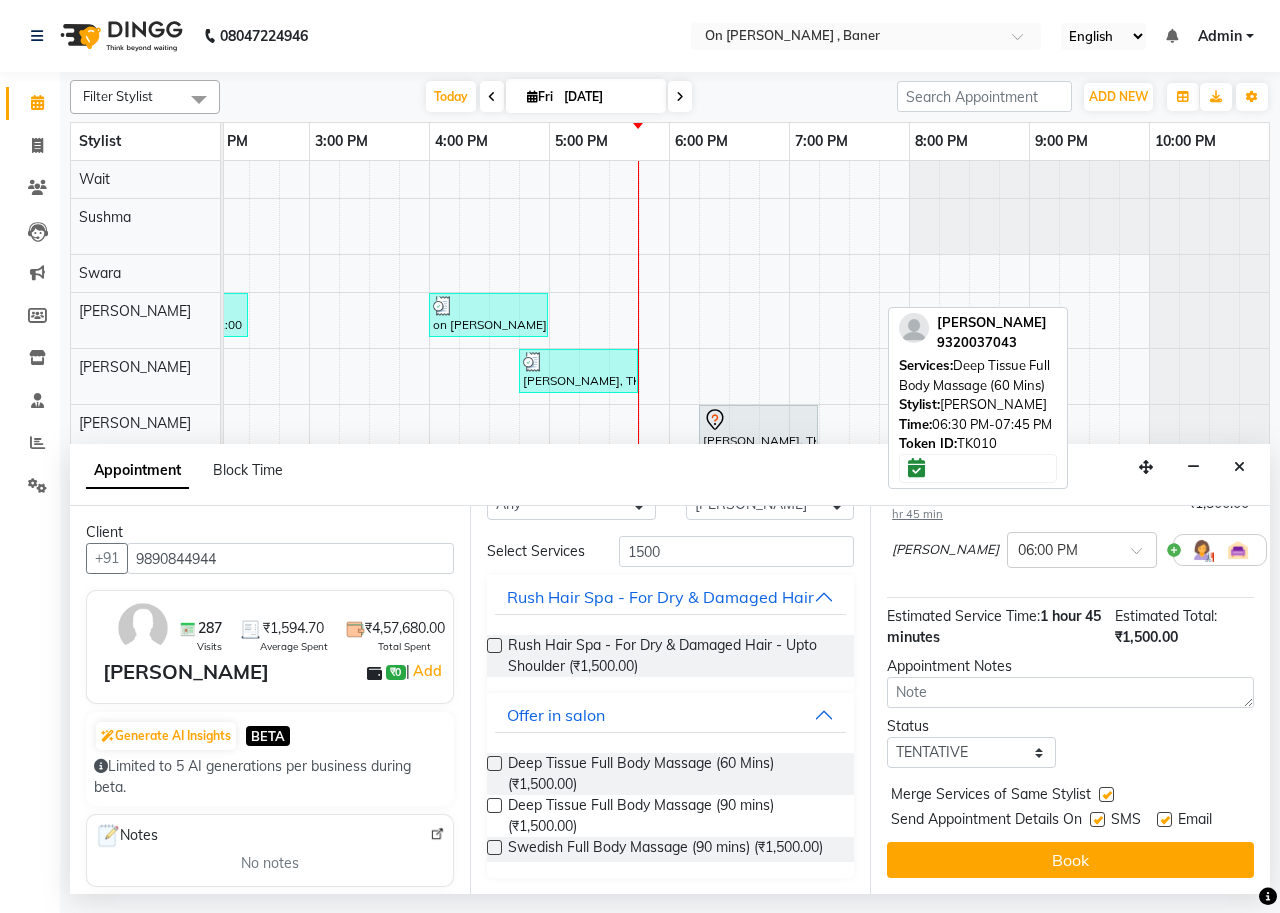 click at bounding box center (1097, 819) 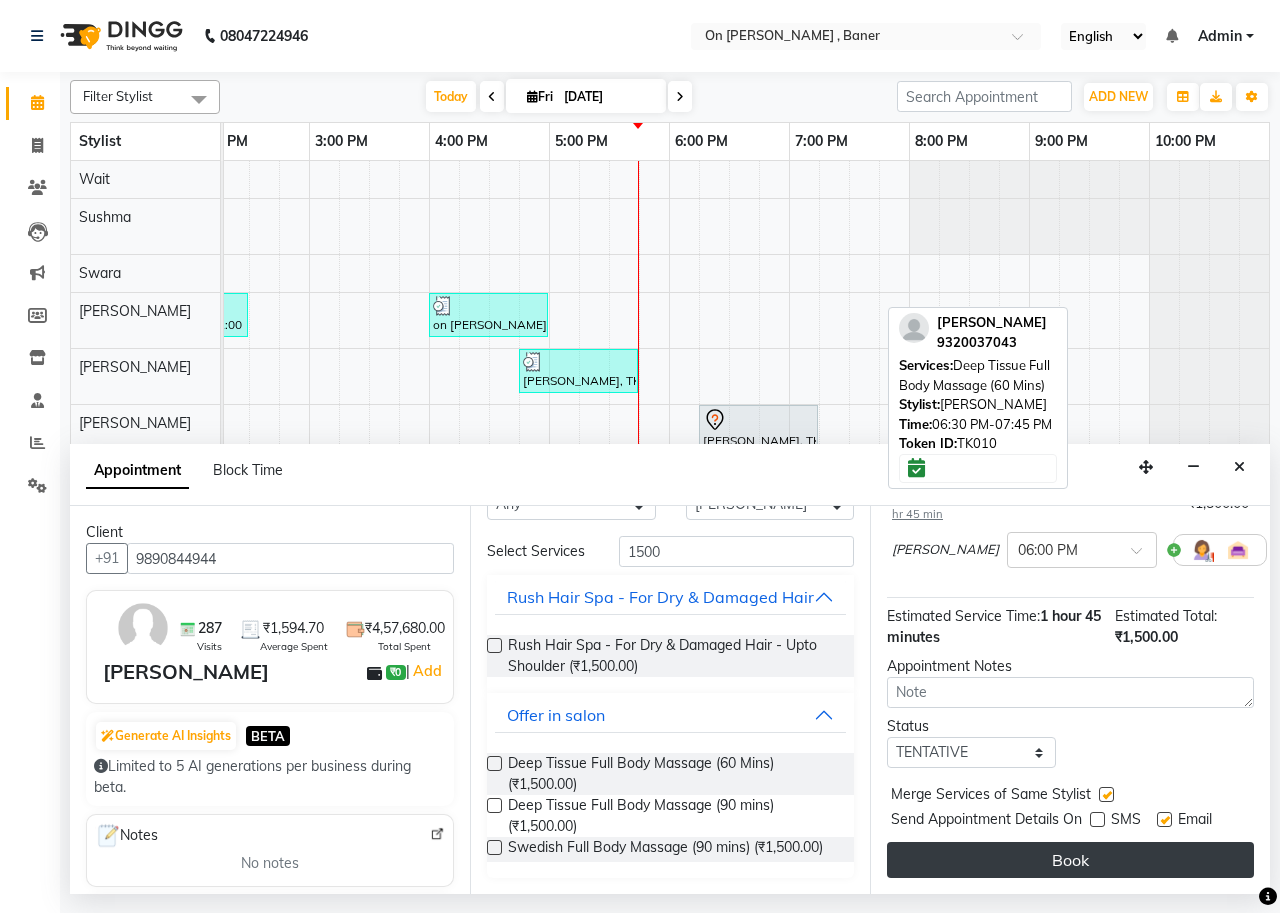 click on "Book" at bounding box center (1070, 860) 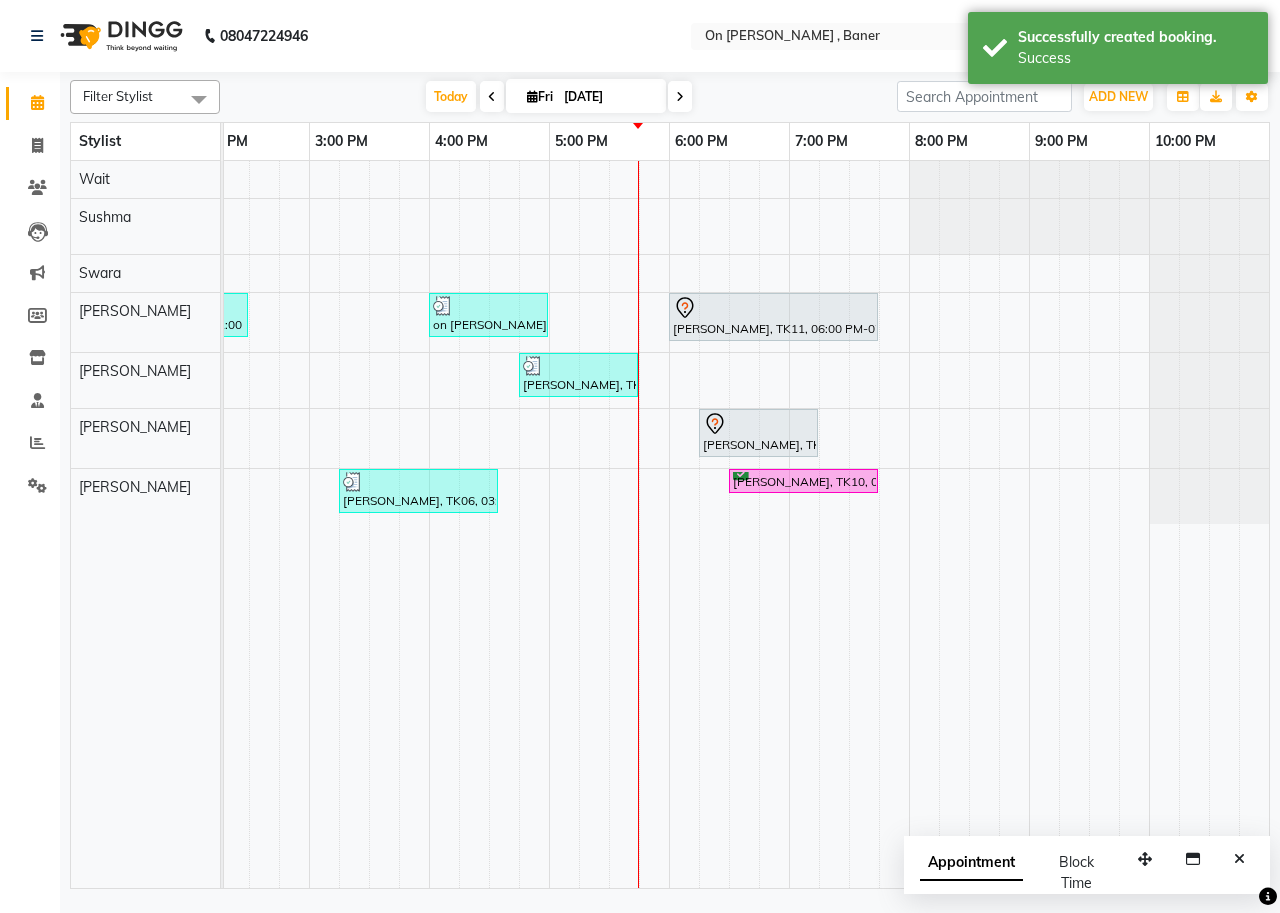 click on "Today" at bounding box center [451, 96] 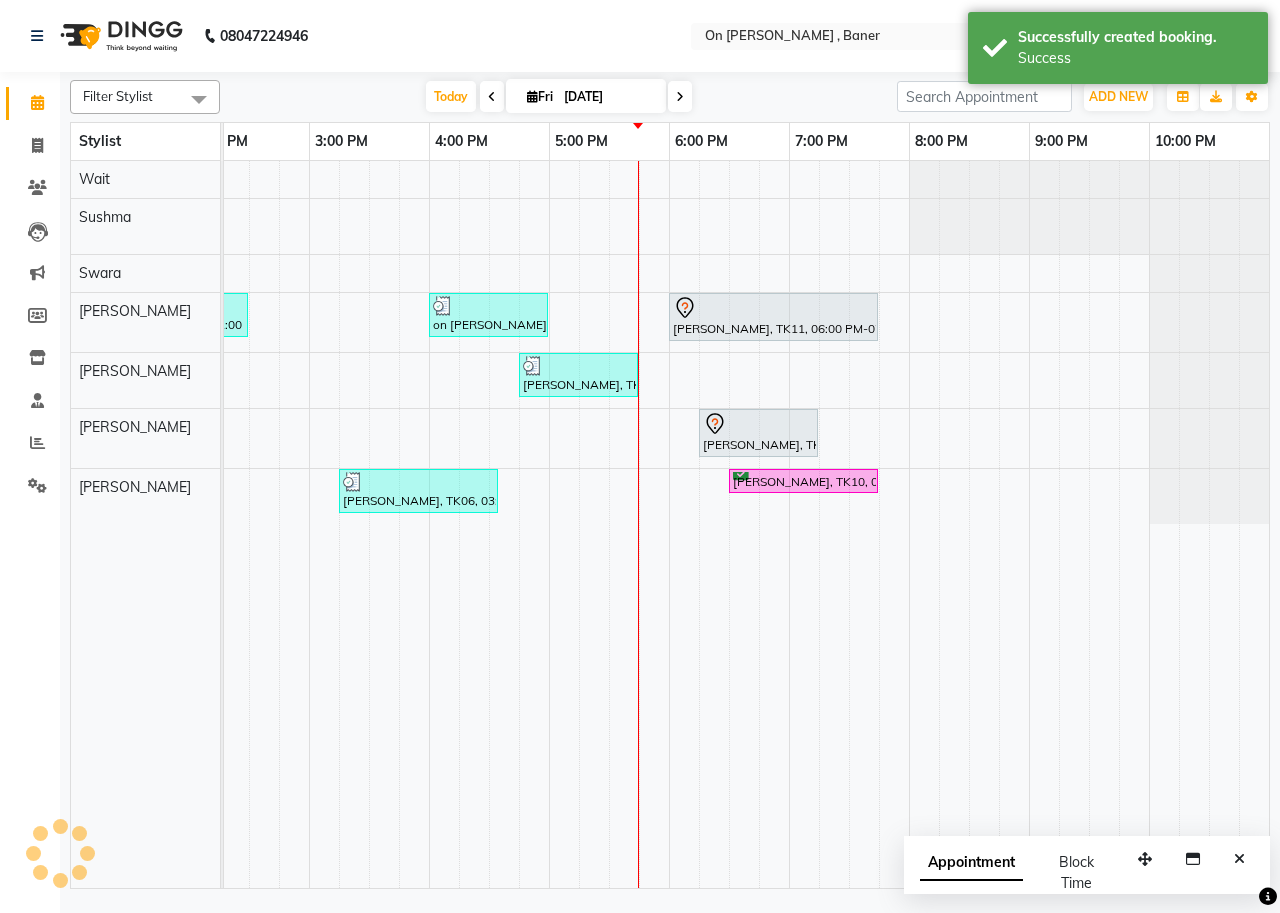scroll, scrollTop: 0, scrollLeft: 755, axis: horizontal 